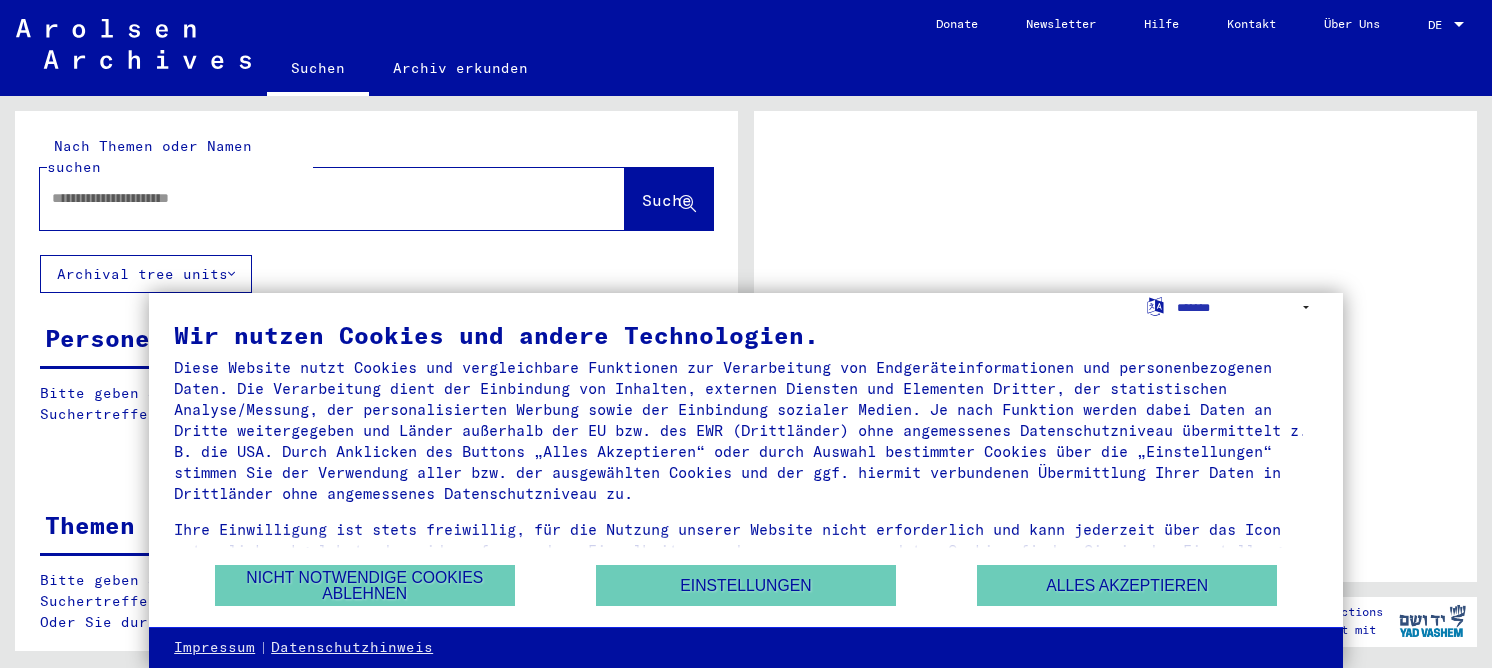 scroll, scrollTop: 0, scrollLeft: 0, axis: both 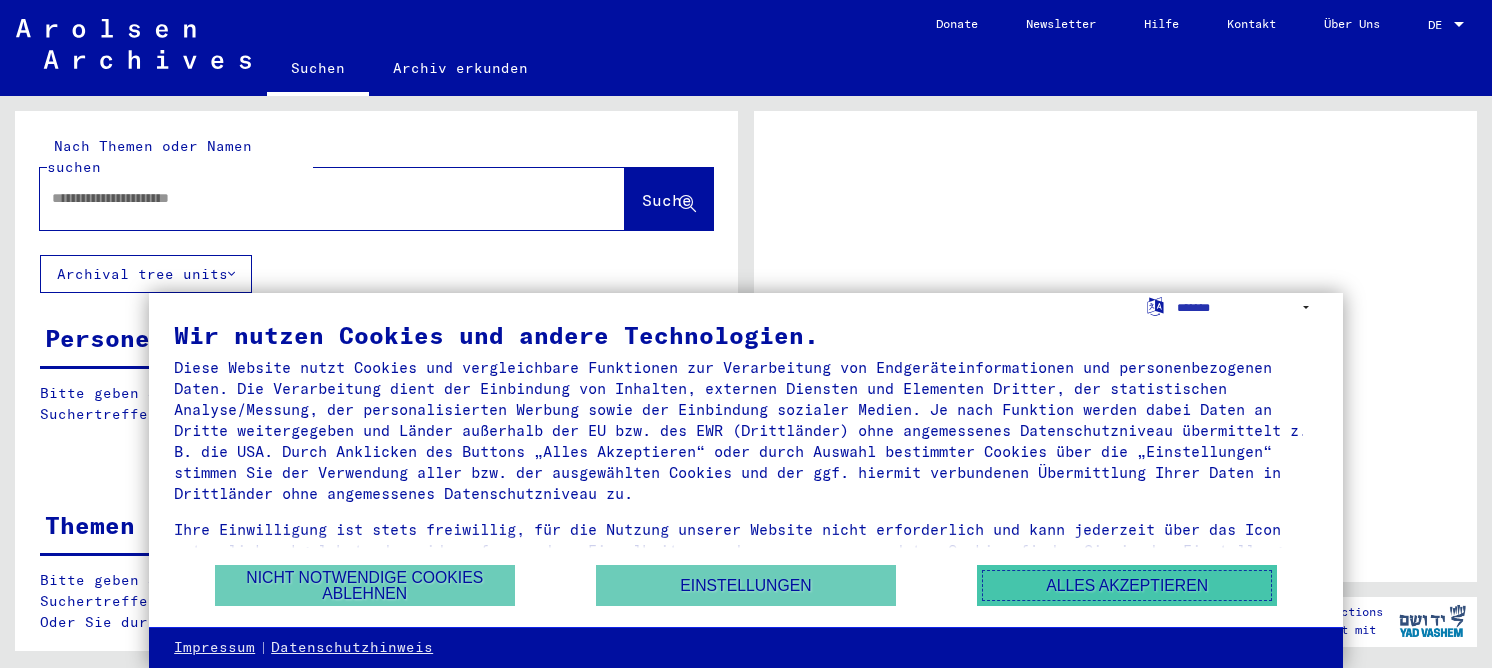 click on "Alles akzeptieren" at bounding box center (1127, 585) 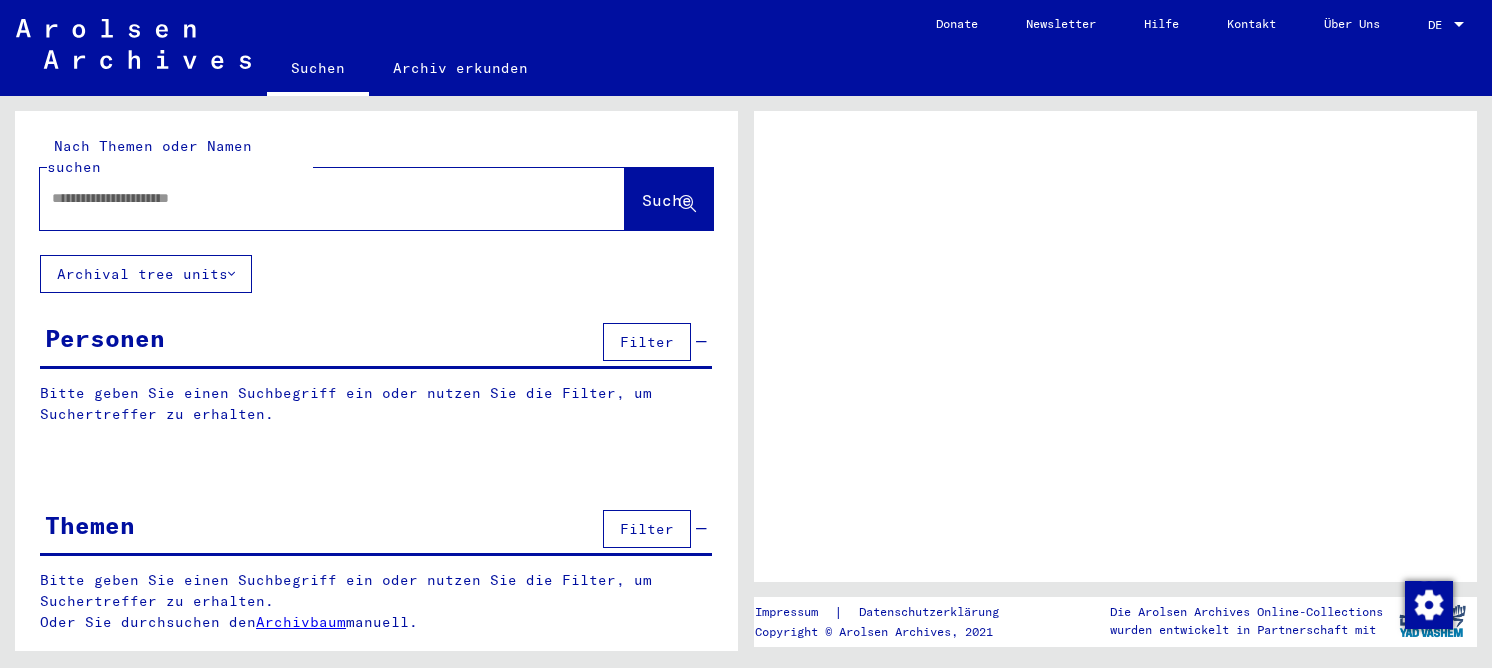 click at bounding box center (314, 198) 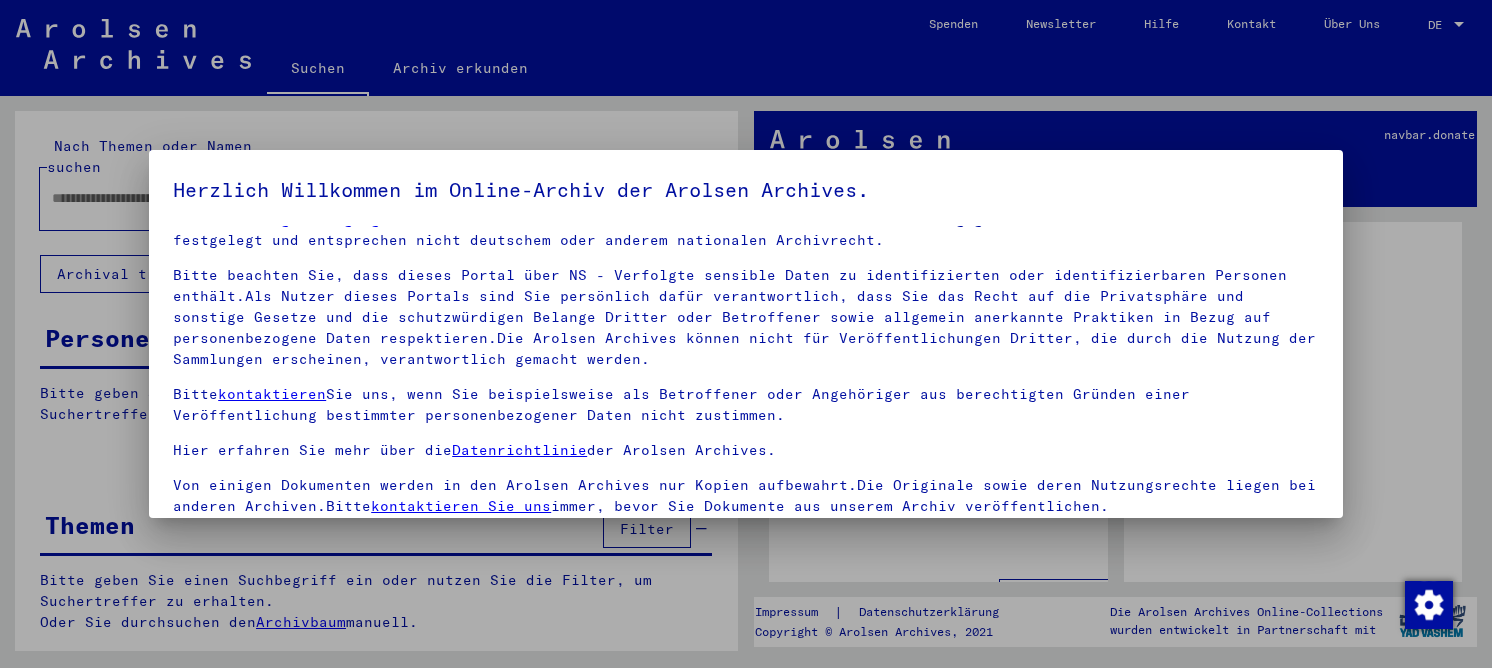 scroll, scrollTop: 46, scrollLeft: 0, axis: vertical 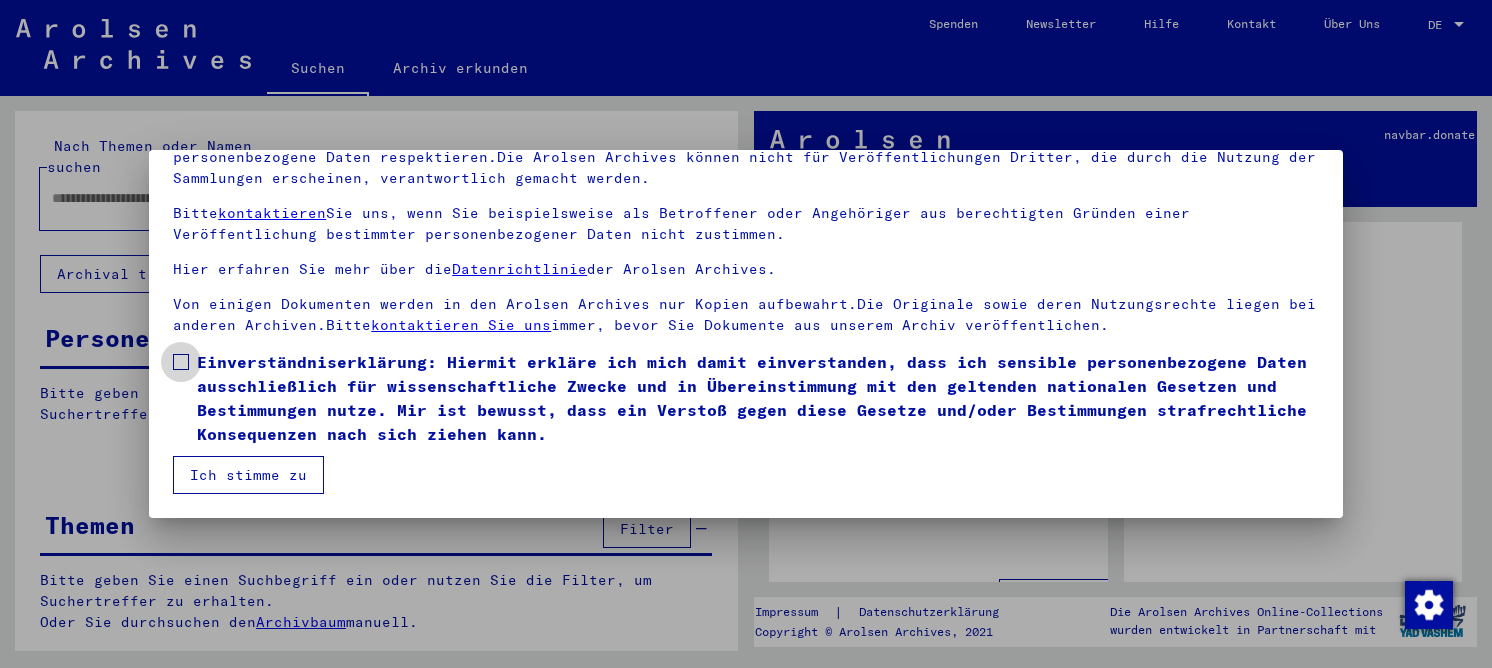 click on "Einverständniserklärung: Hiermit erkläre ich mich damit einverstanden, dass ich sensible personenbezogene Daten ausschließlich für wissenschaftliche Zwecke und in Übereinstimmung mit den geltenden nationalen Gesetzen und Bestimmungen nutze. Mir ist bewusst, dass ein Verstoß gegen diese Gesetze und/oder Bestimmungen strafrechtliche Konsequenzen nach sich ziehen kann." at bounding box center [758, 398] 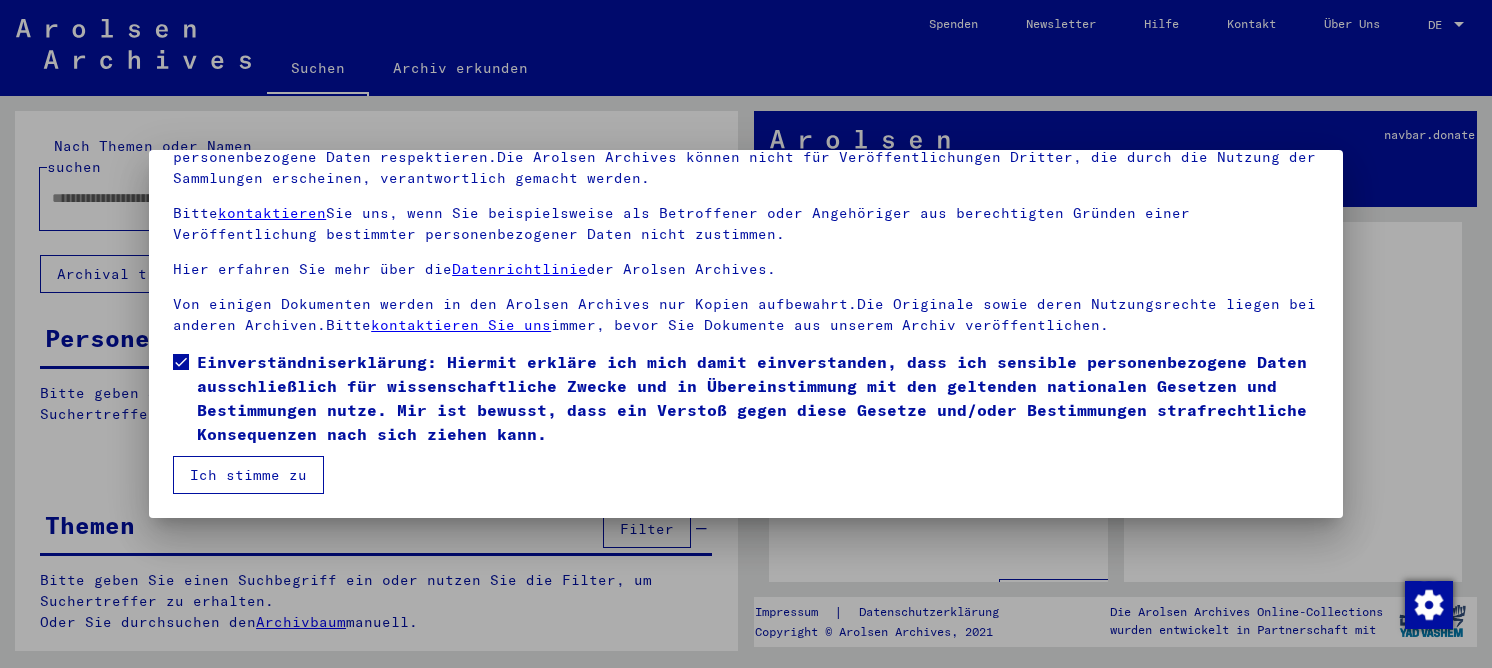click on "Ich stimme zu" at bounding box center [248, 475] 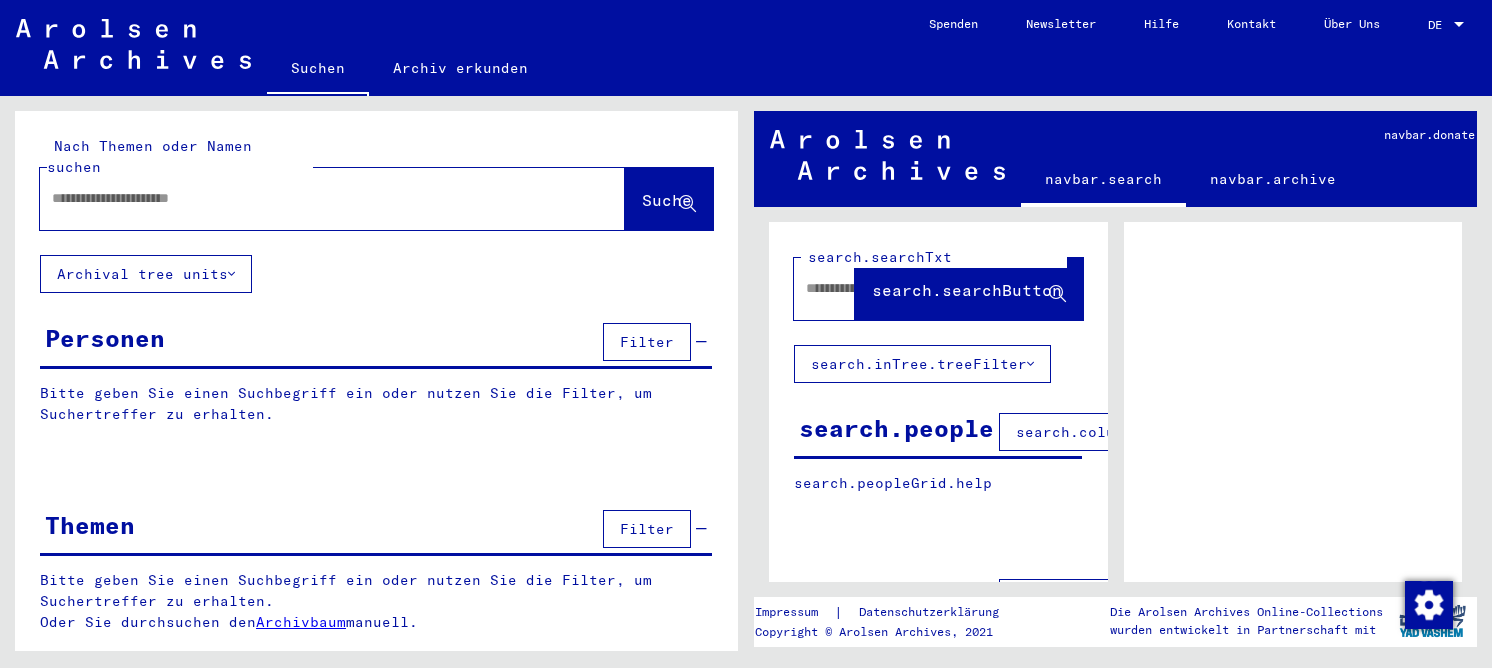 drag, startPoint x: 153, startPoint y: 192, endPoint x: 149, endPoint y: 177, distance: 15.524175 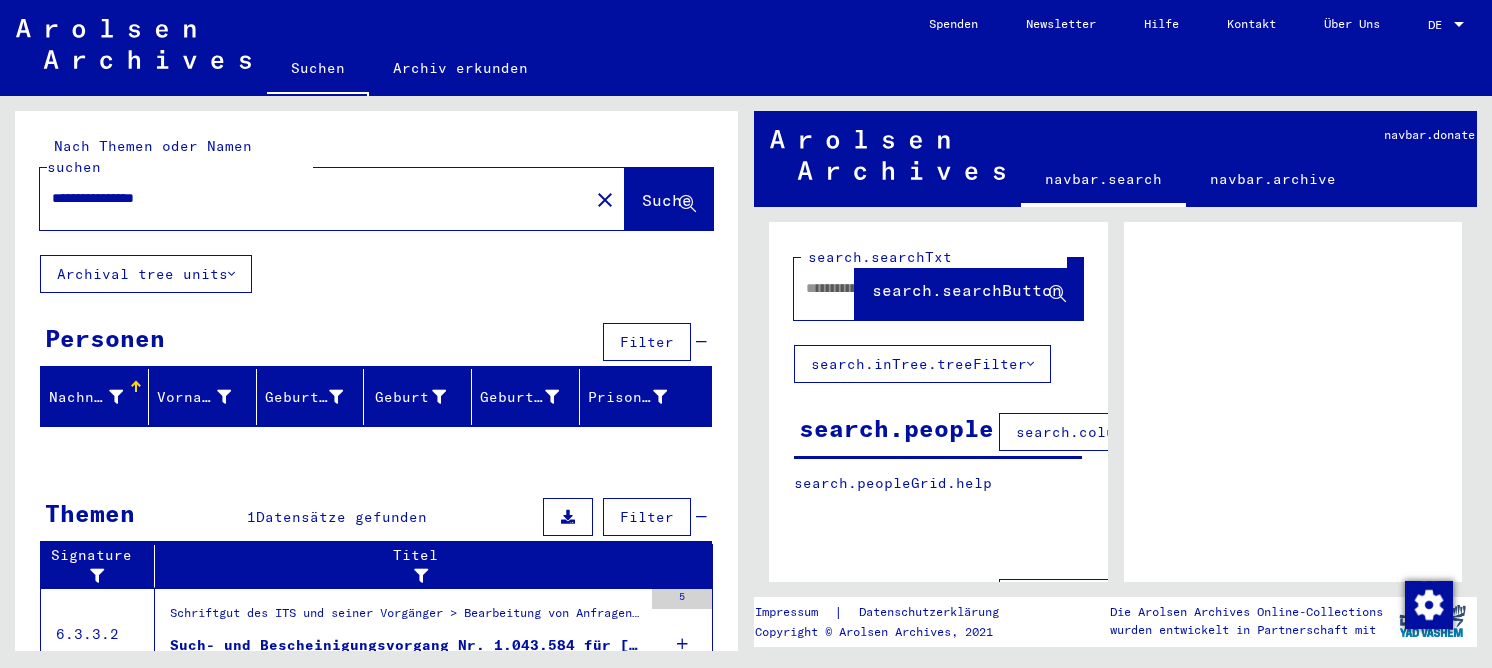 click on "**********" at bounding box center (314, 198) 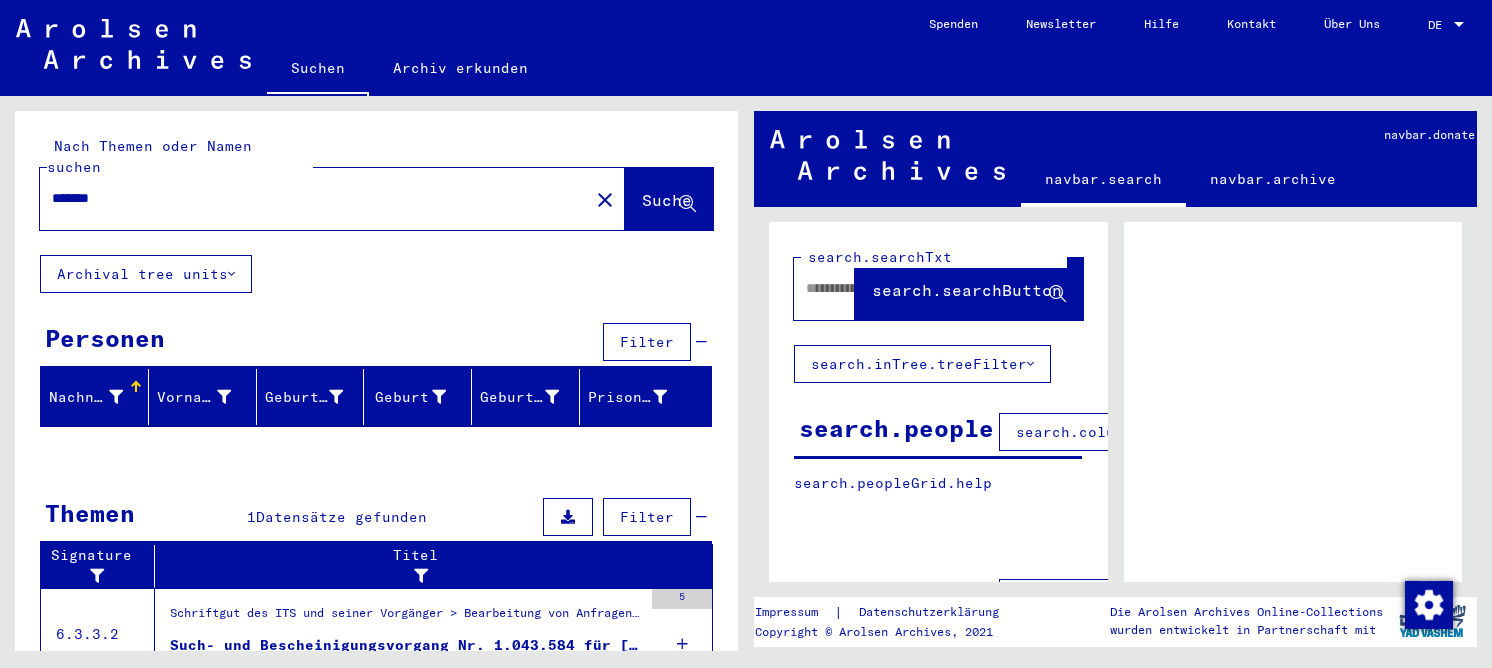 type on "*******" 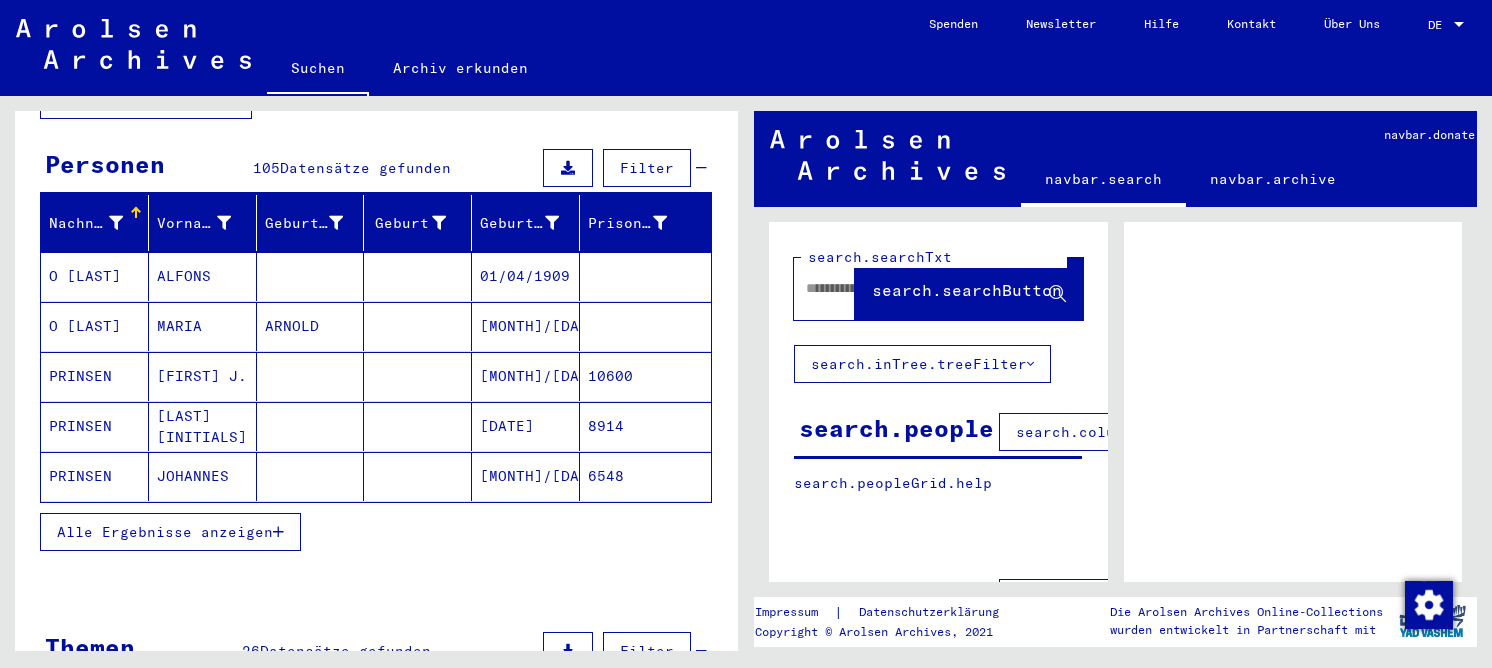 scroll, scrollTop: 200, scrollLeft: 0, axis: vertical 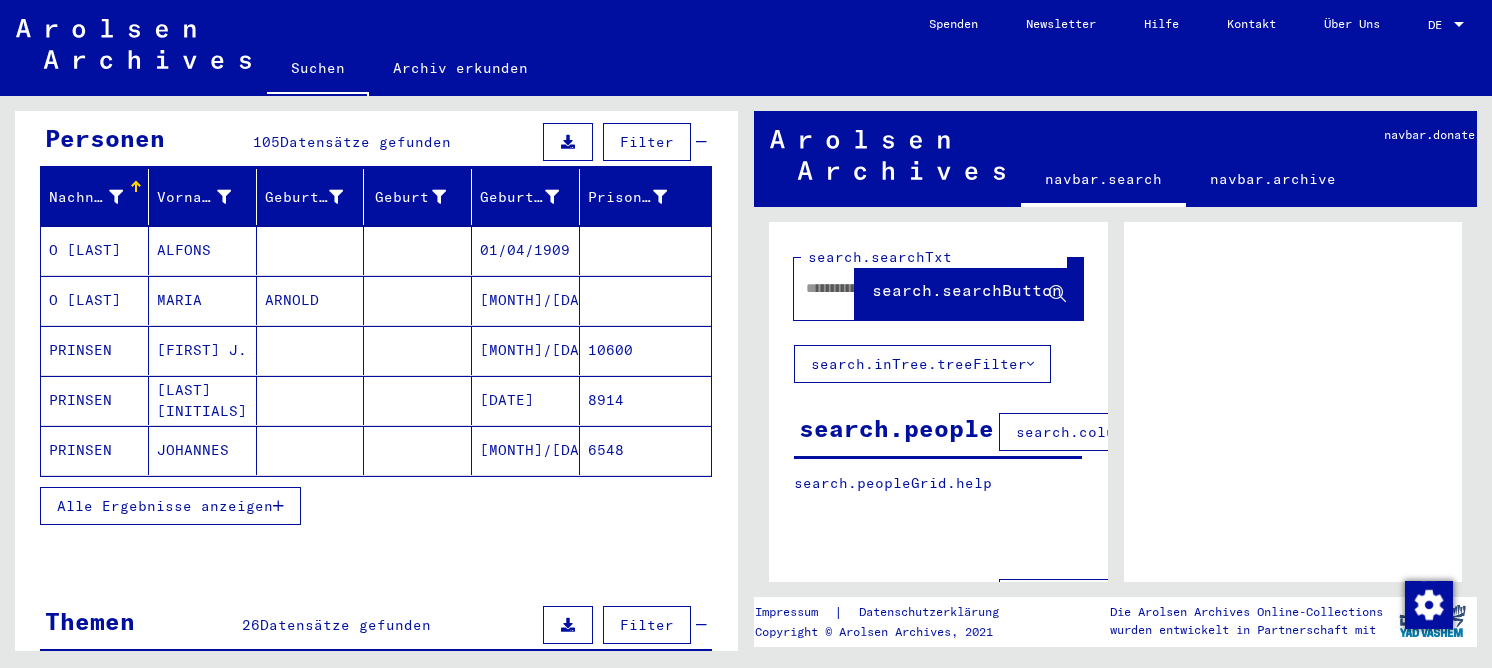 click on "Alle Ergebnisse anzeigen" at bounding box center [165, 506] 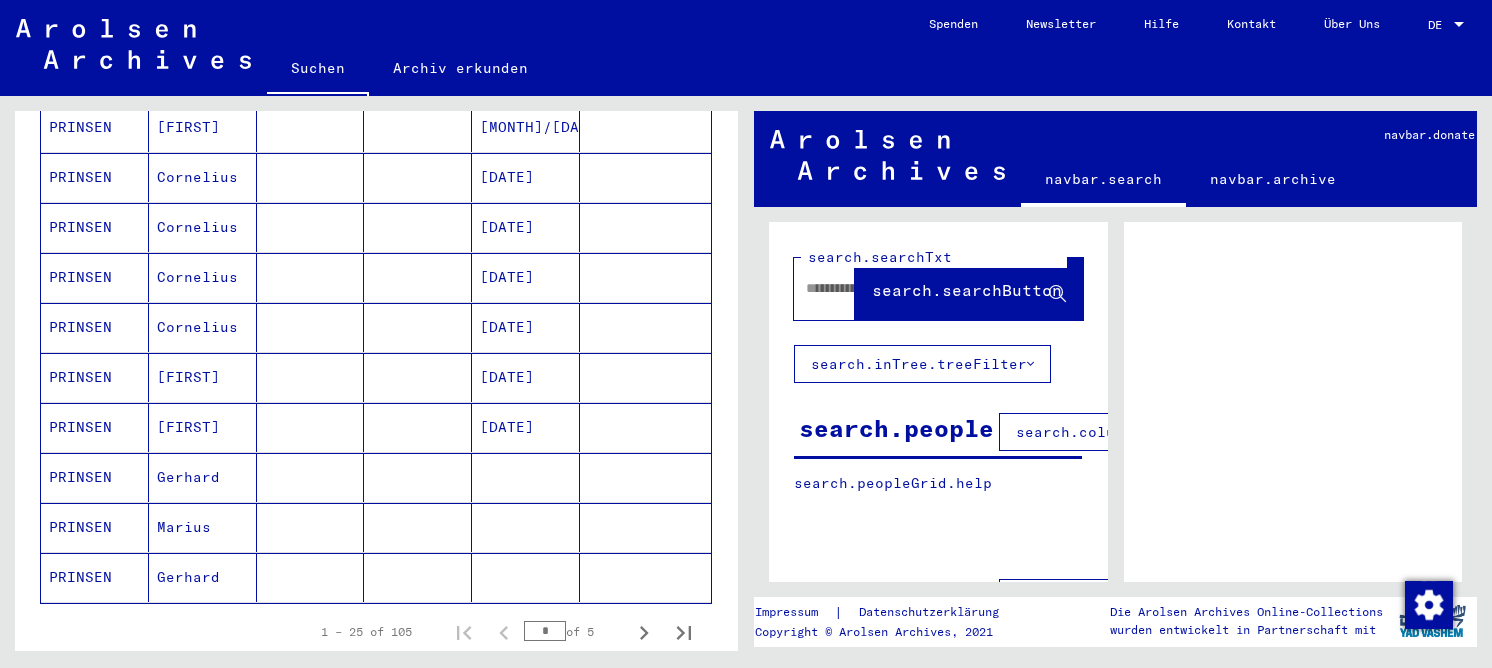 scroll, scrollTop: 1100, scrollLeft: 0, axis: vertical 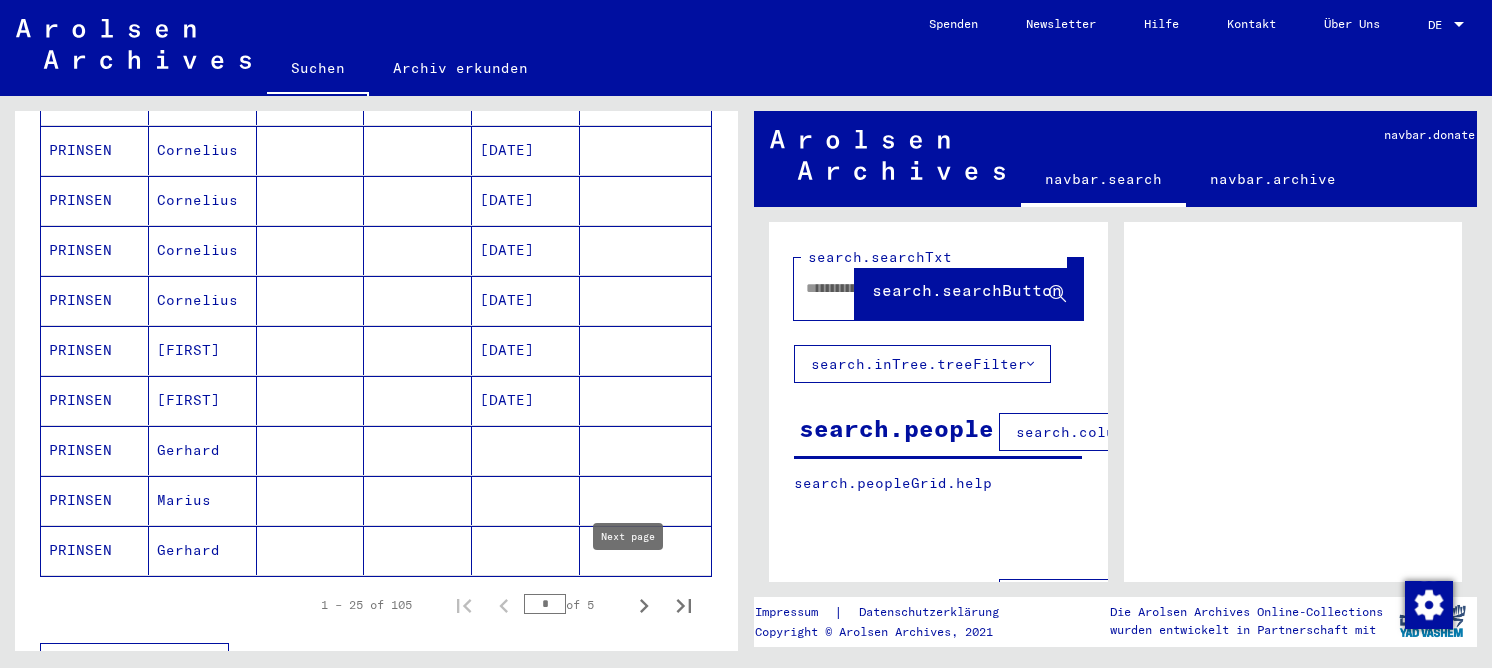 click 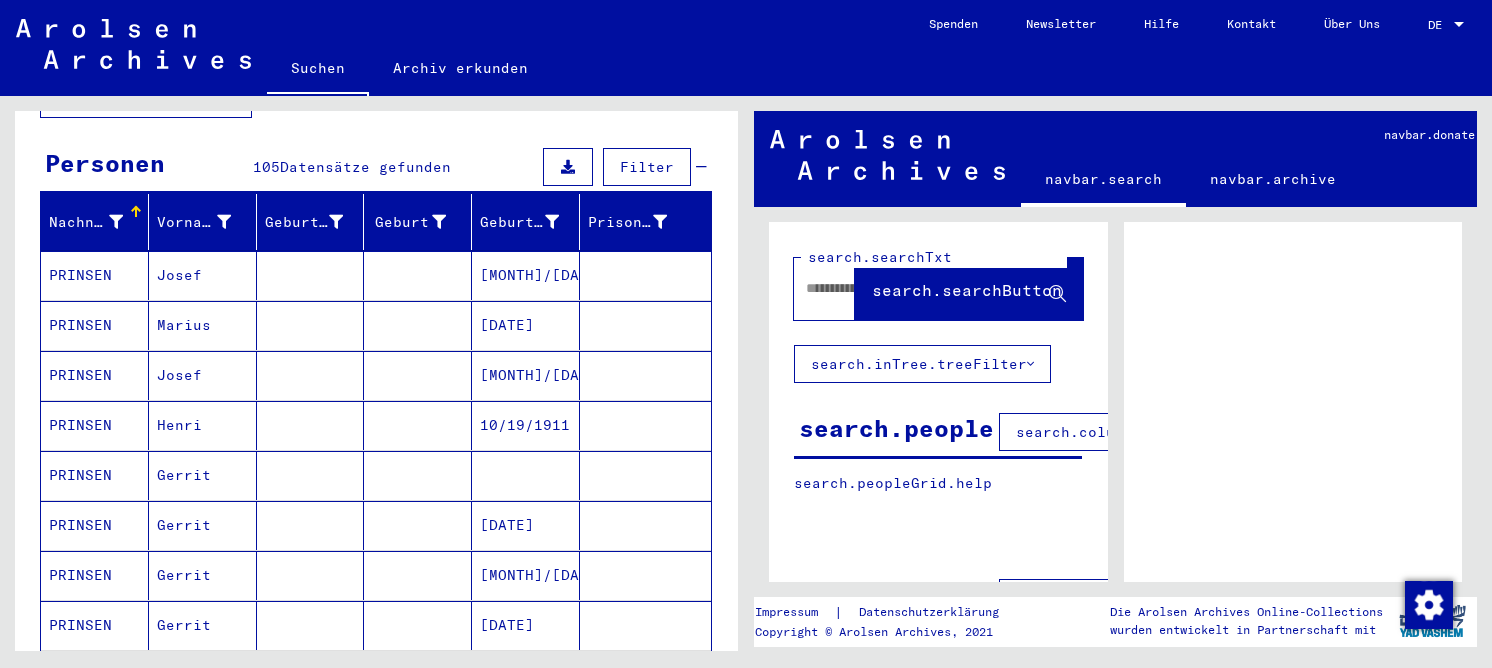 scroll, scrollTop: 0, scrollLeft: 0, axis: both 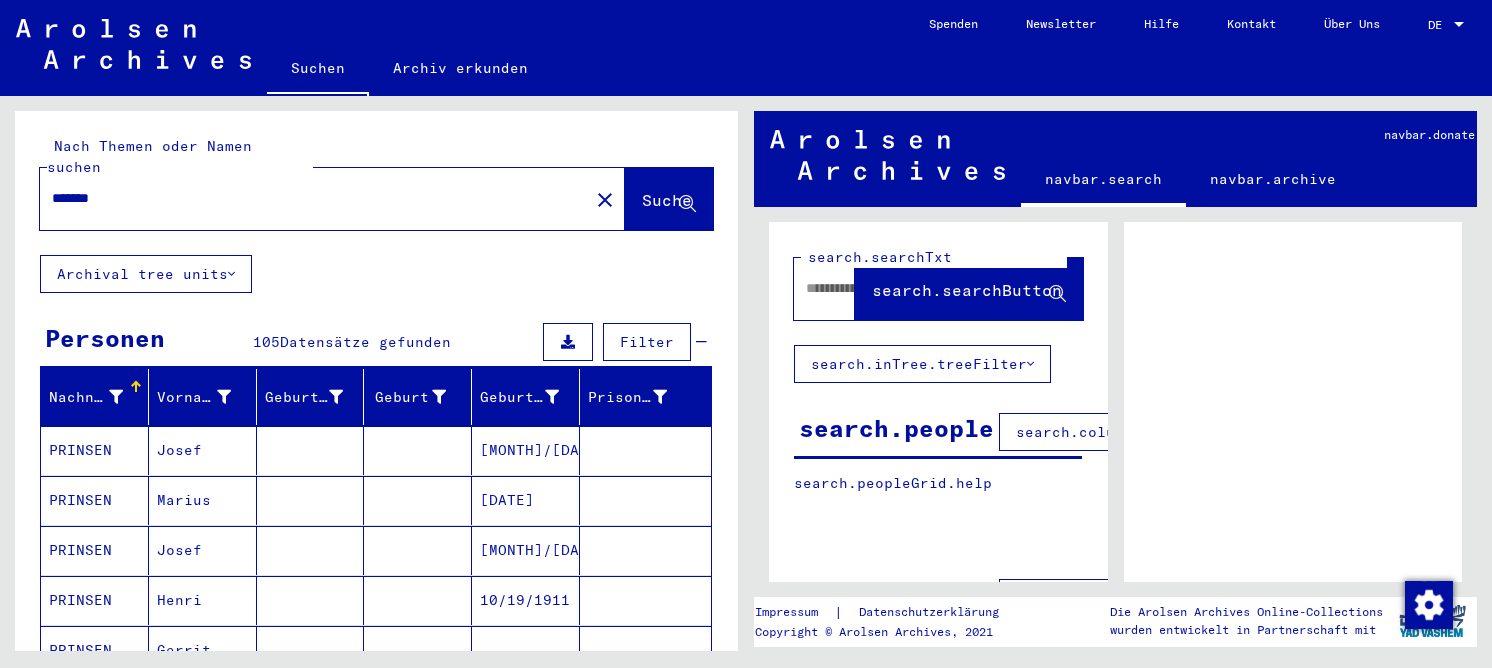 click on "*******" at bounding box center [314, 198] 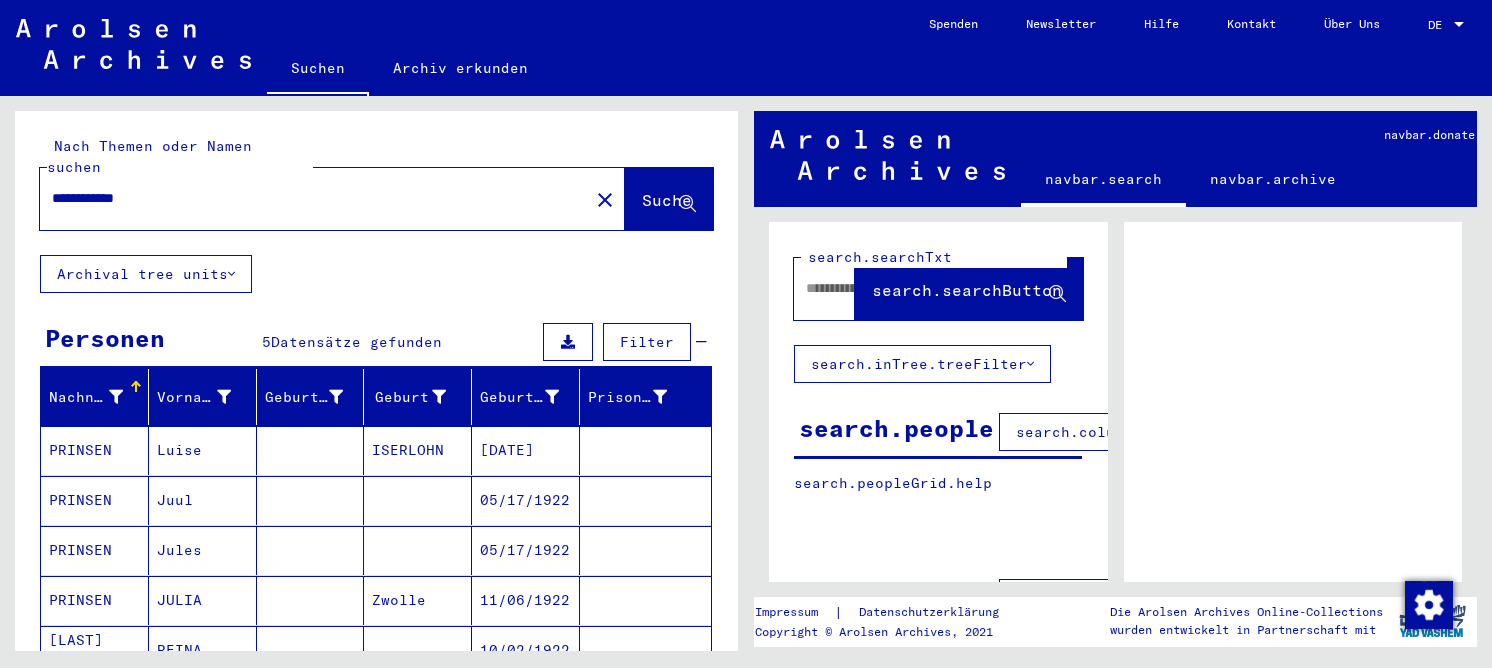 click on "REINA" 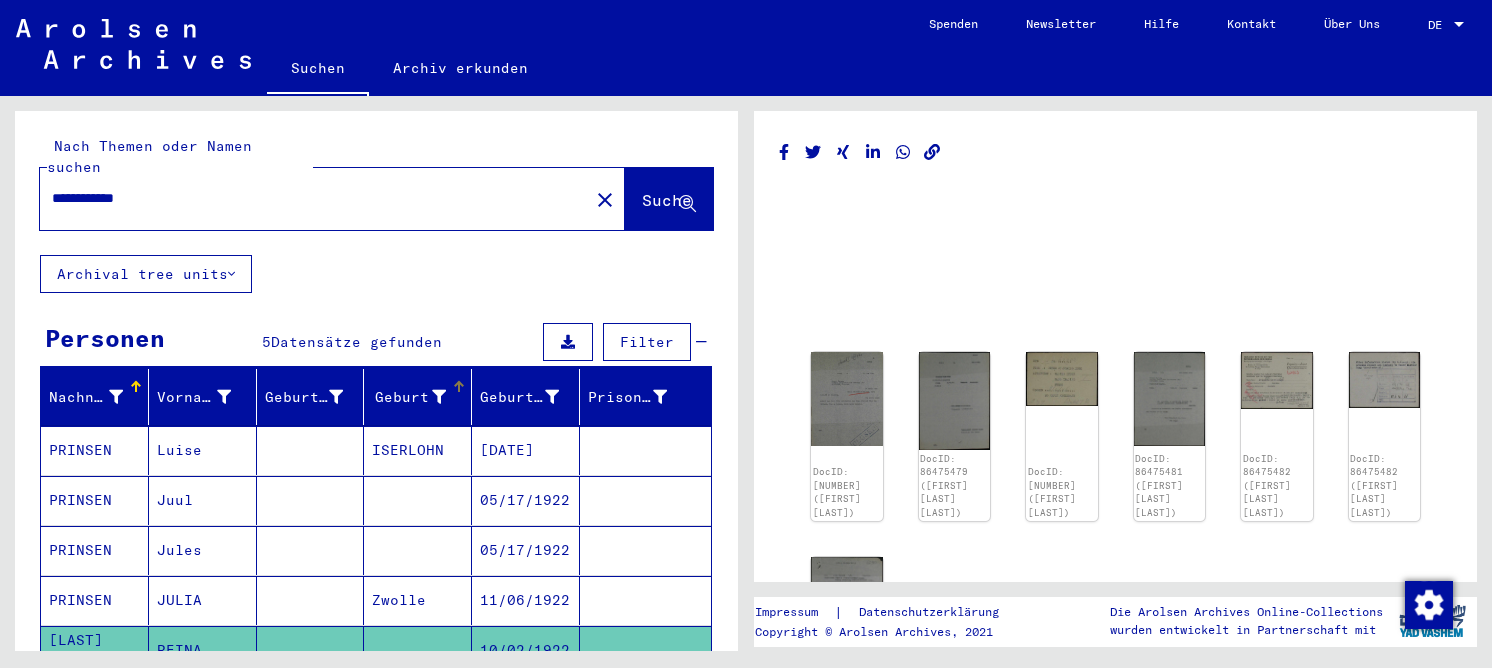 scroll, scrollTop: 400, scrollLeft: 0, axis: vertical 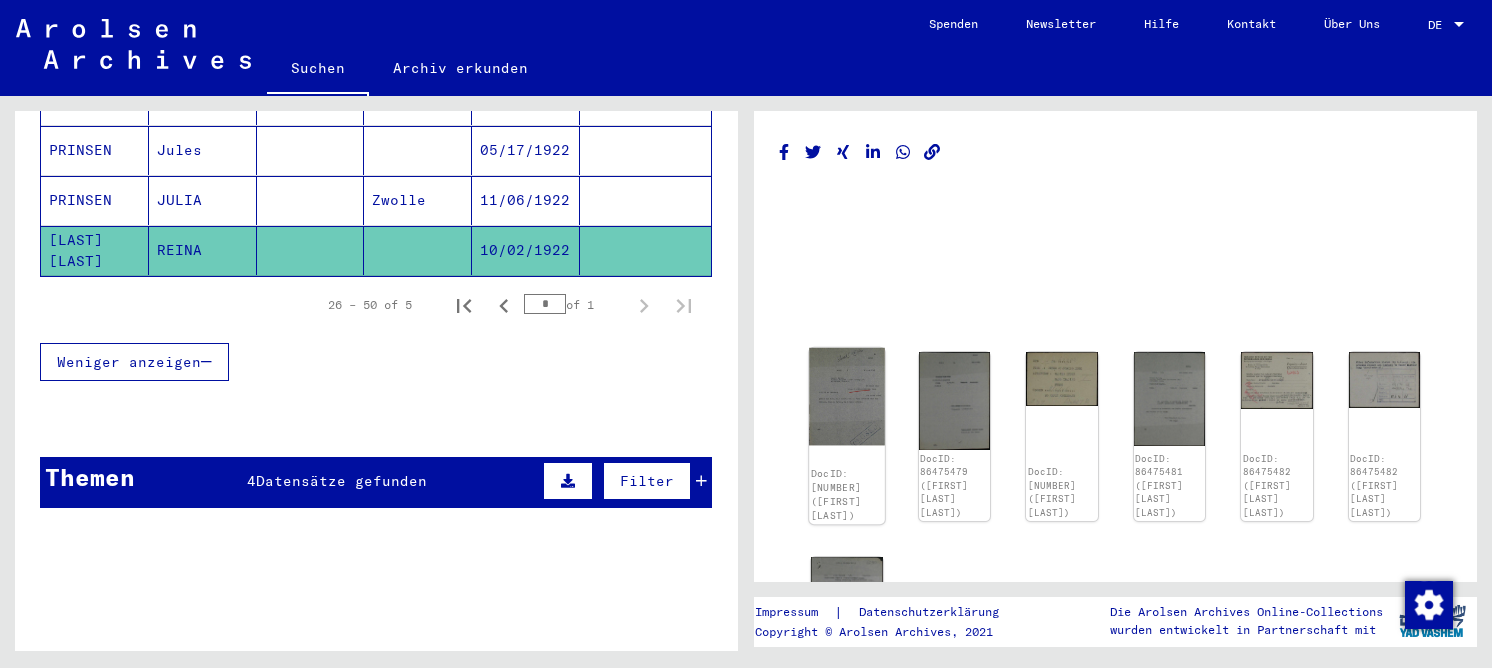click 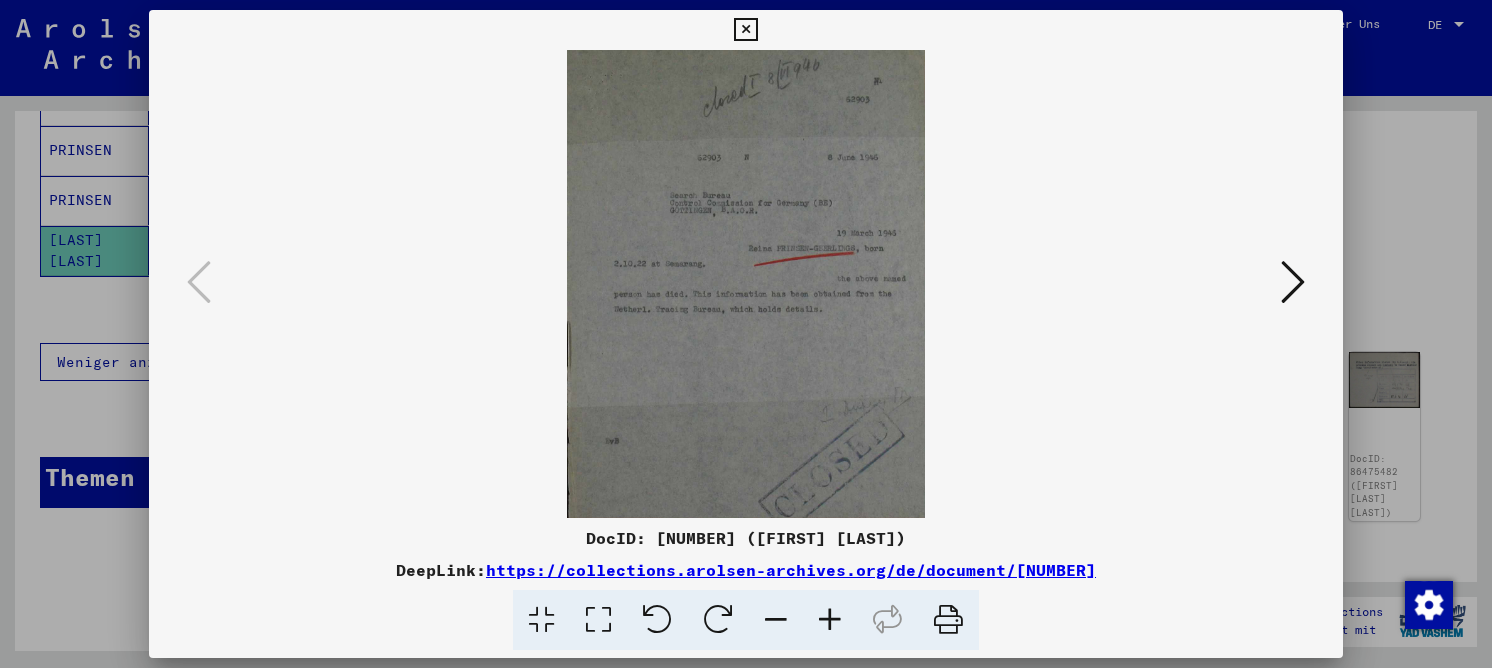 click at bounding box center [598, 620] 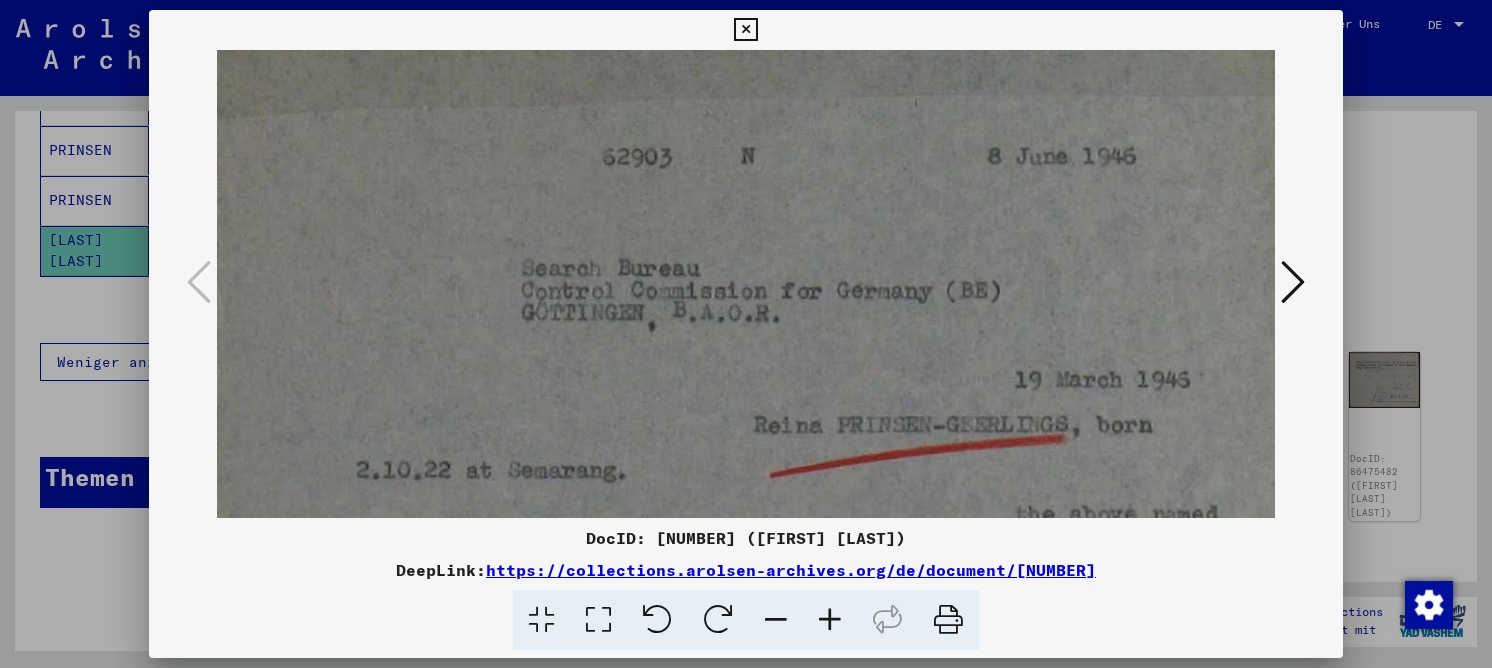 drag, startPoint x: 693, startPoint y: 386, endPoint x: 683, endPoint y: 228, distance: 158.31615 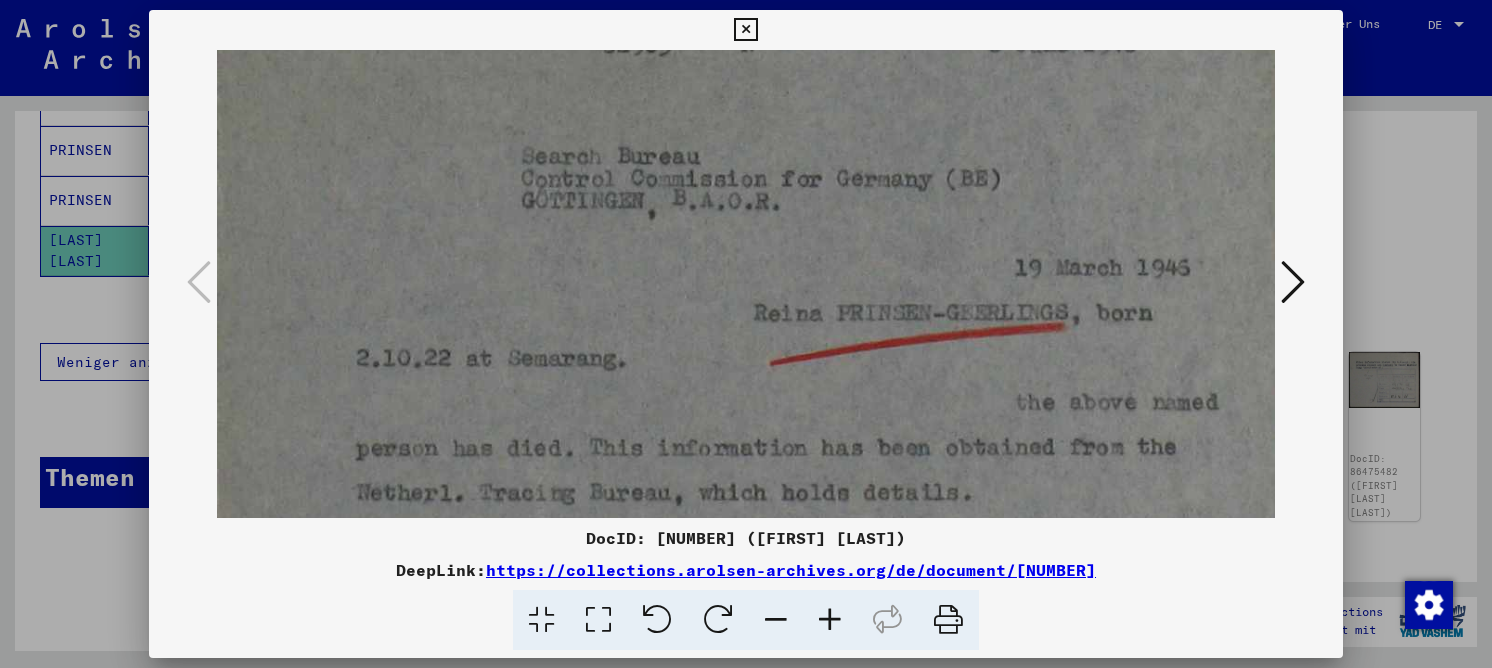 scroll, scrollTop: 341, scrollLeft: 0, axis: vertical 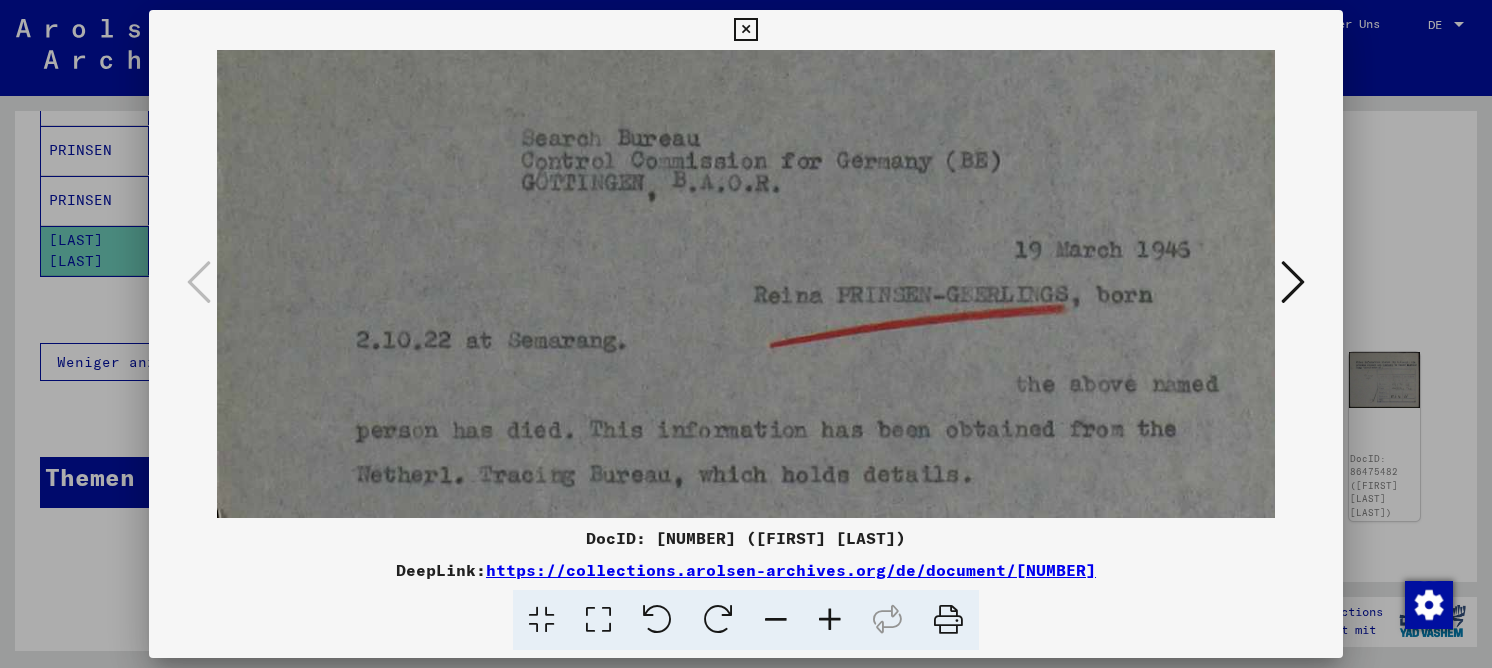 drag, startPoint x: 633, startPoint y: 382, endPoint x: 643, endPoint y: 252, distance: 130.38405 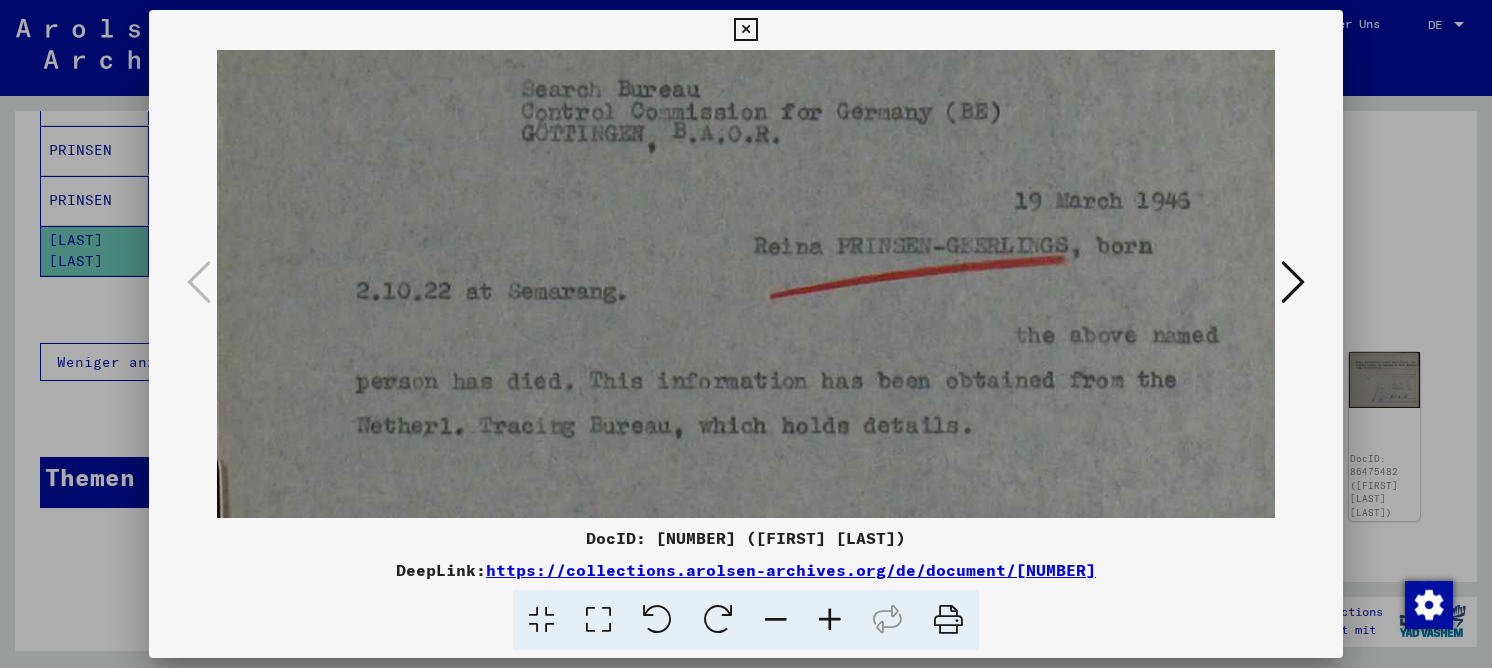 scroll, scrollTop: 403, scrollLeft: 0, axis: vertical 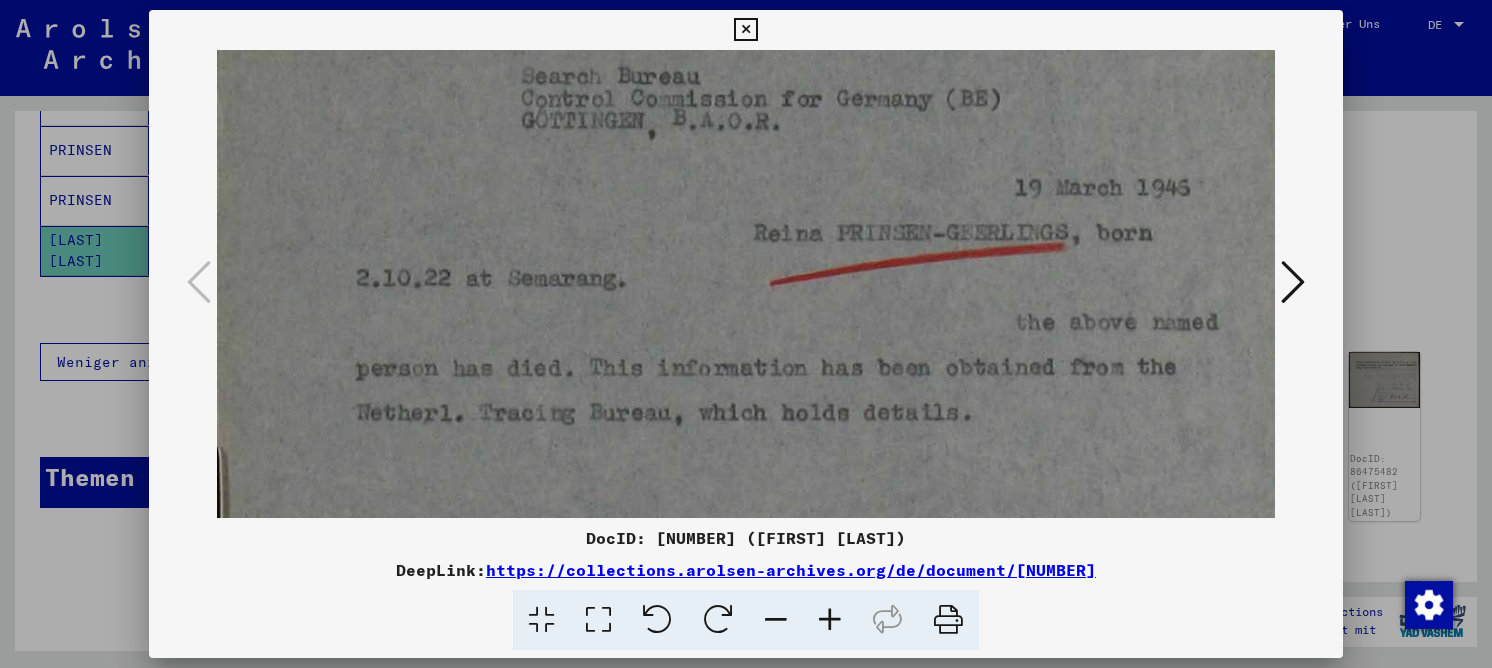 drag, startPoint x: 300, startPoint y: 270, endPoint x: 294, endPoint y: 208, distance: 62.289646 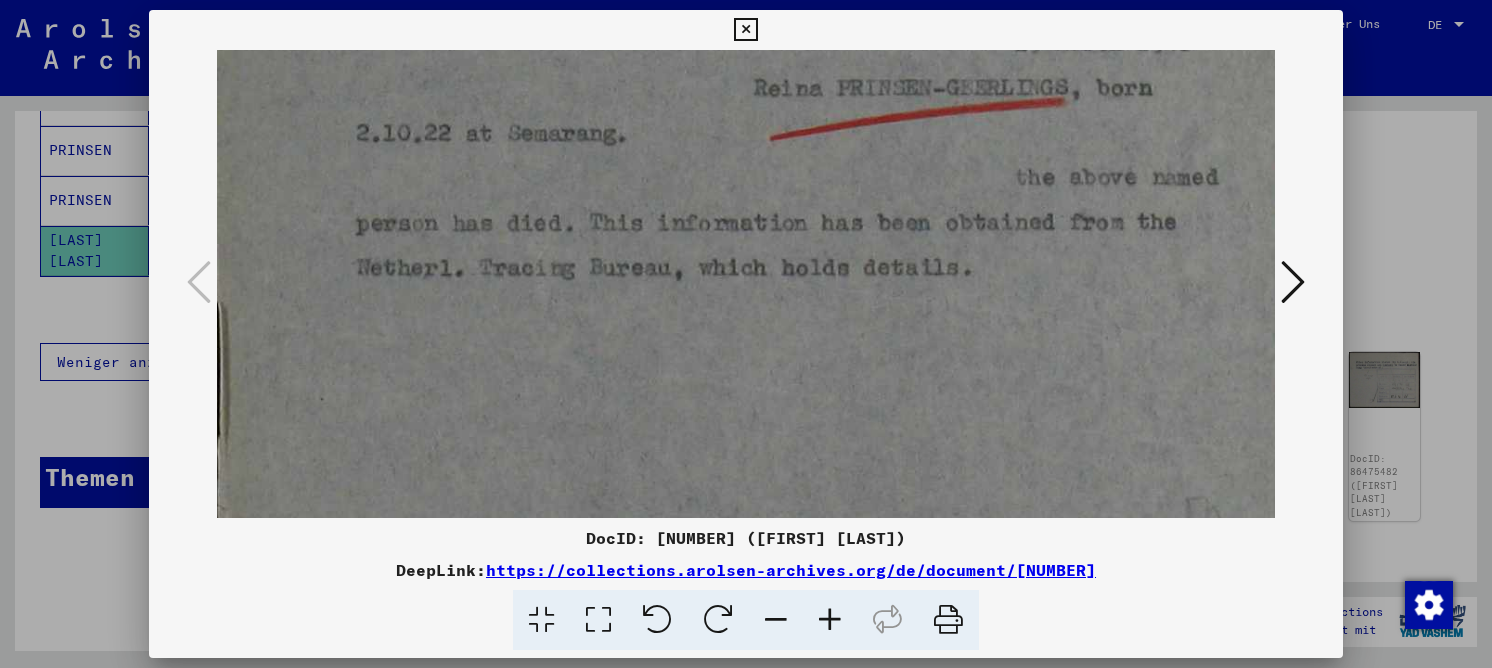 scroll, scrollTop: 580, scrollLeft: 0, axis: vertical 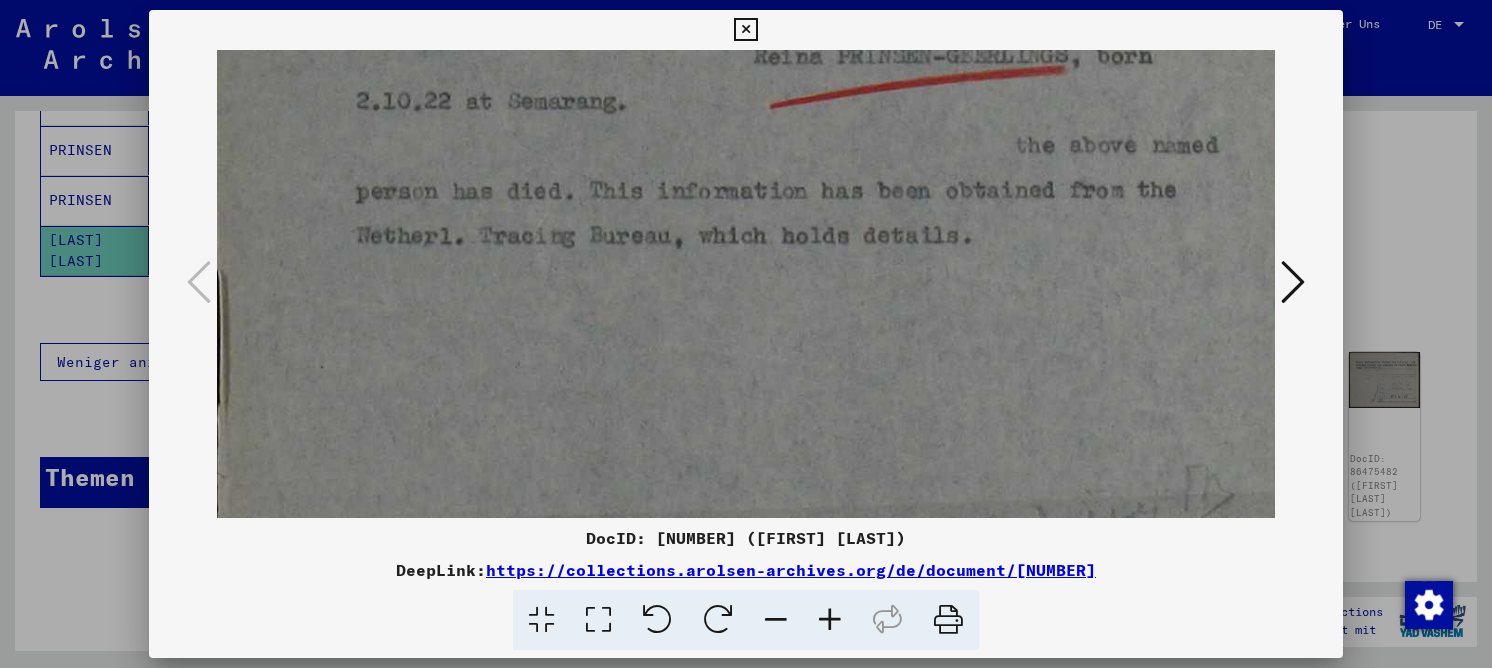 drag, startPoint x: 351, startPoint y: 327, endPoint x: 370, endPoint y: 150, distance: 178.01685 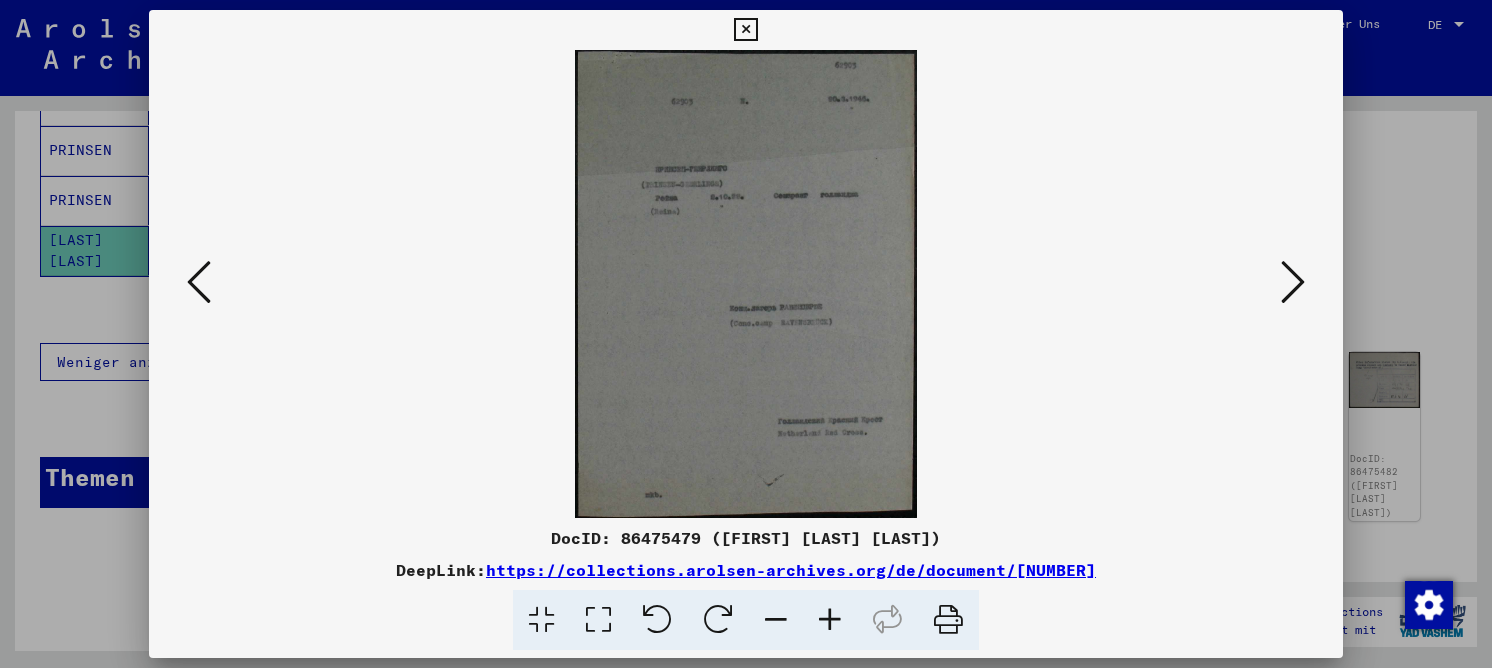 click at bounding box center [1293, 282] 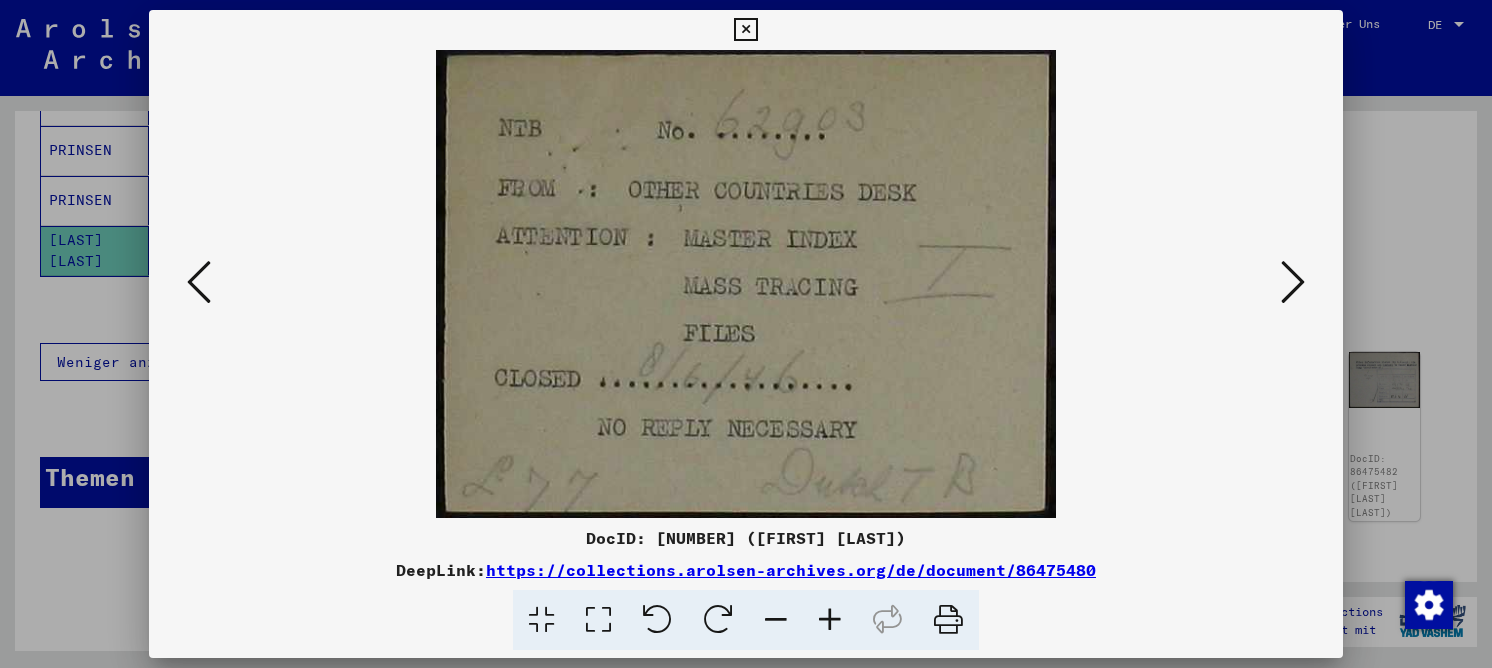 click at bounding box center (1293, 282) 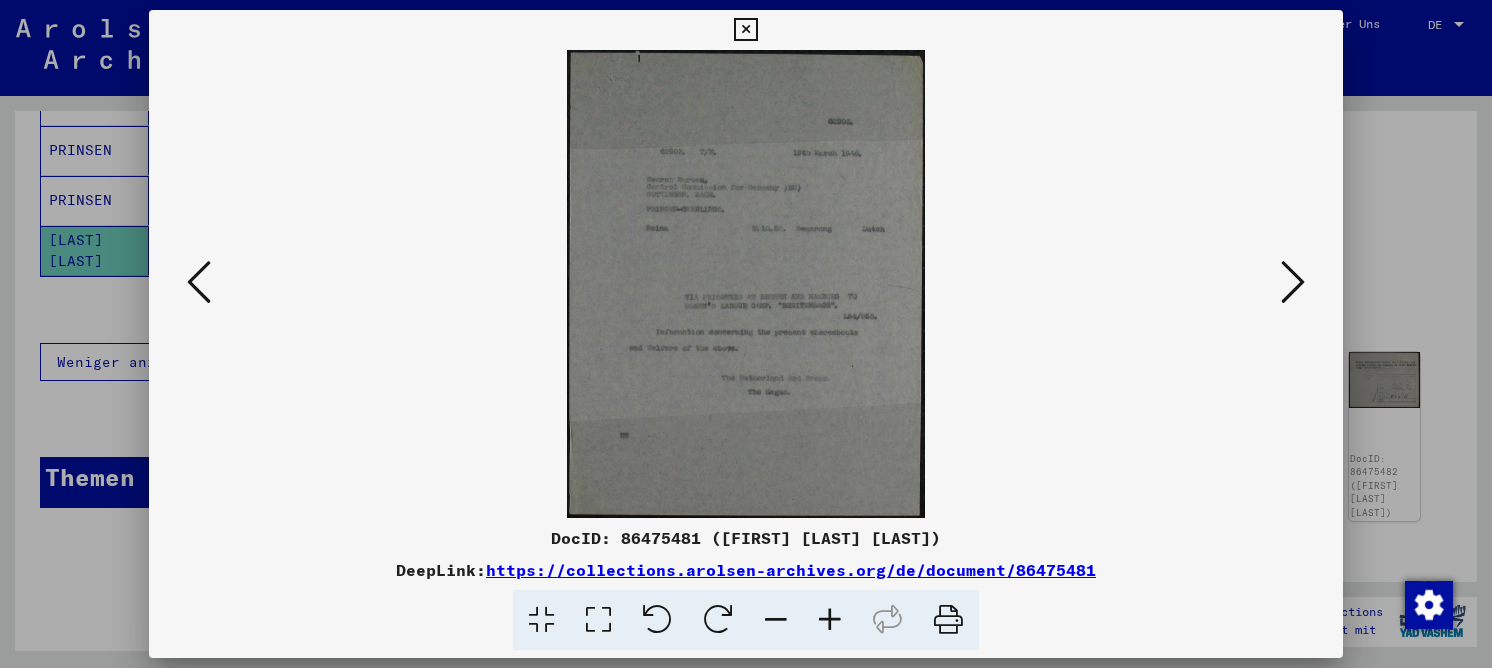 click at bounding box center (1293, 282) 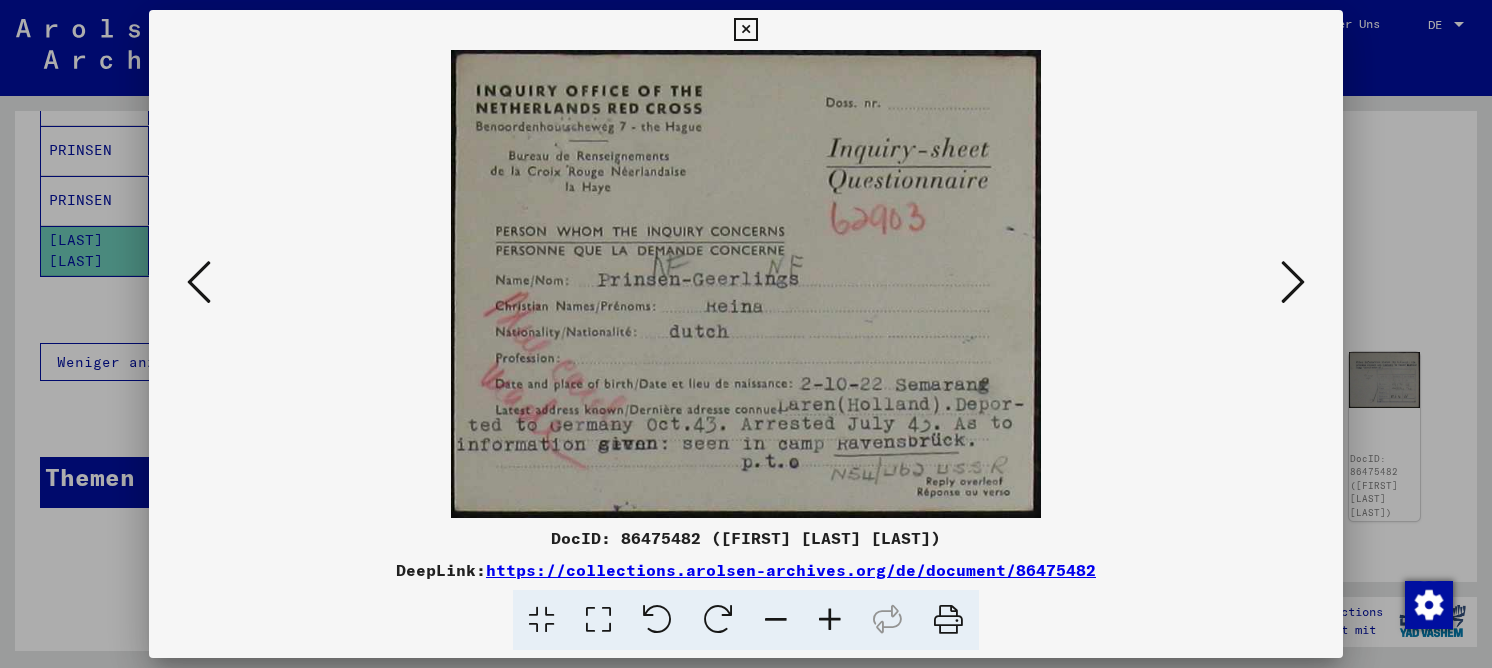 click at bounding box center (598, 620) 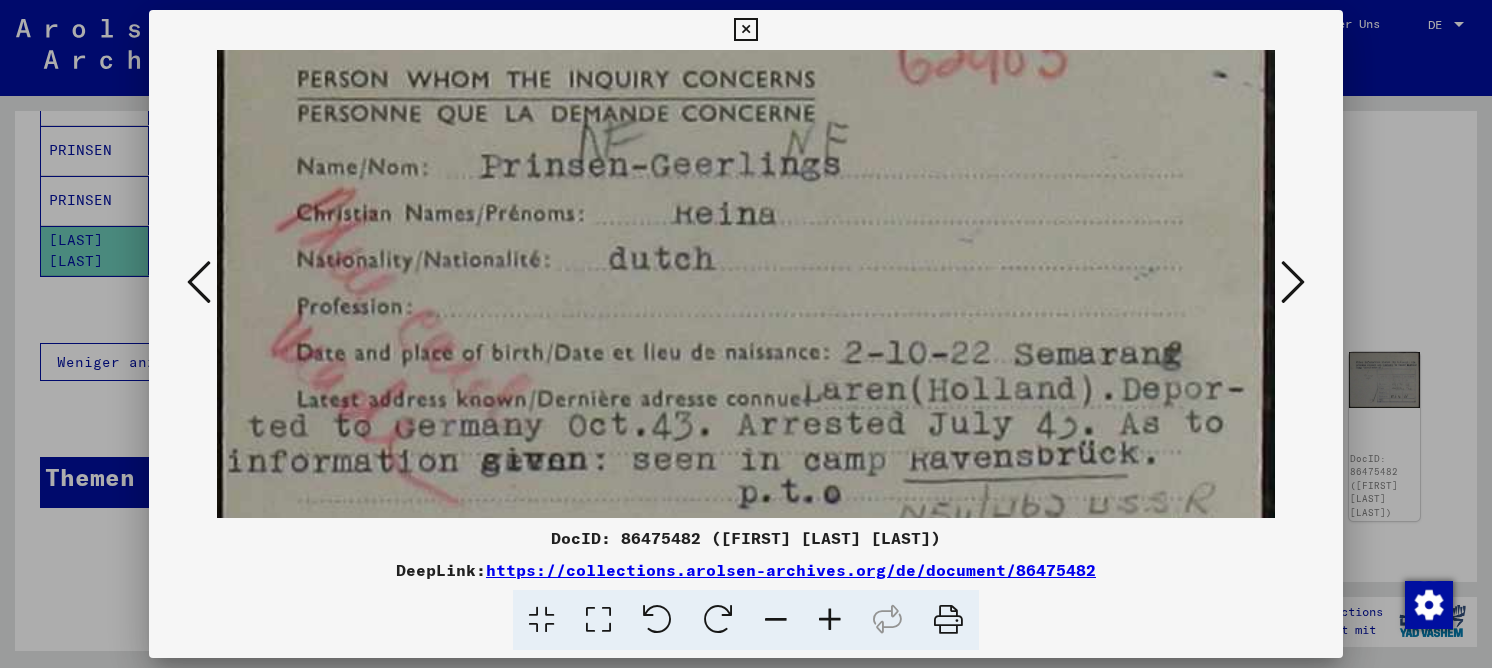 drag, startPoint x: 593, startPoint y: 460, endPoint x: 639, endPoint y: 240, distance: 224.75764 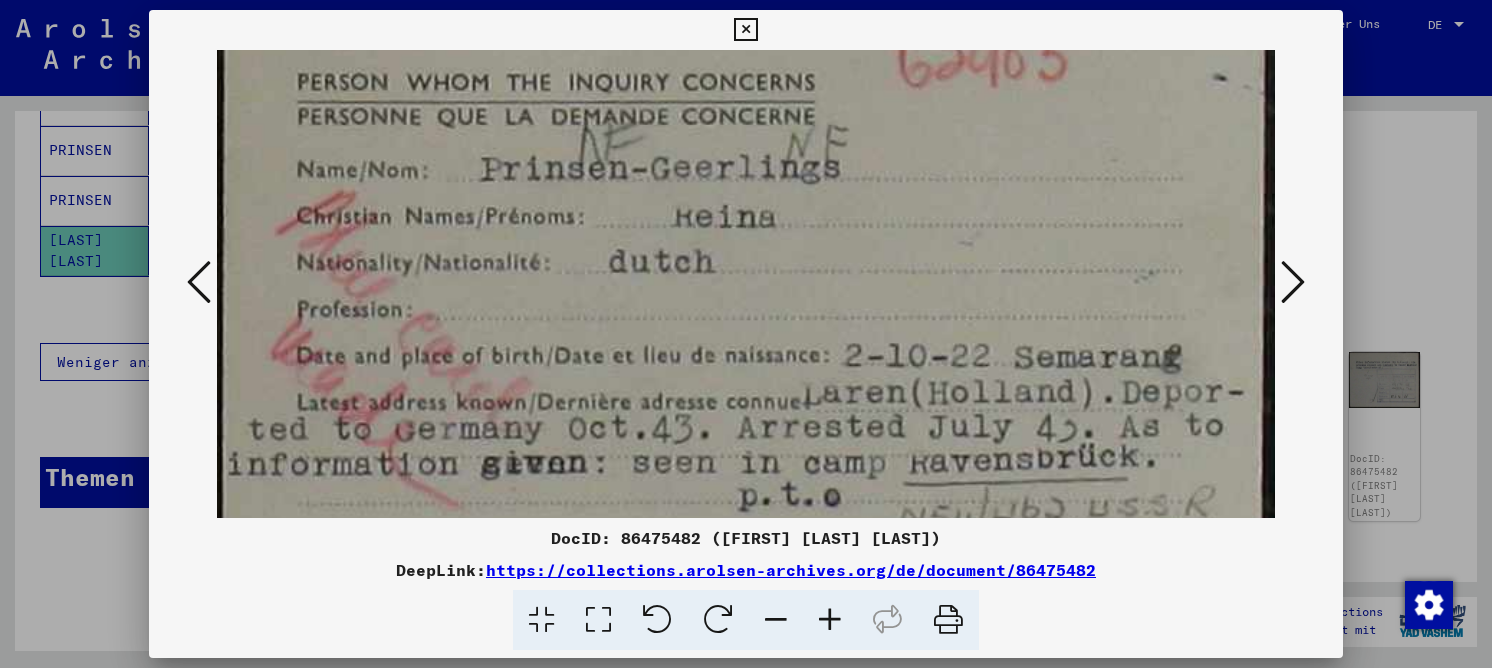 scroll, scrollTop: 371, scrollLeft: 0, axis: vertical 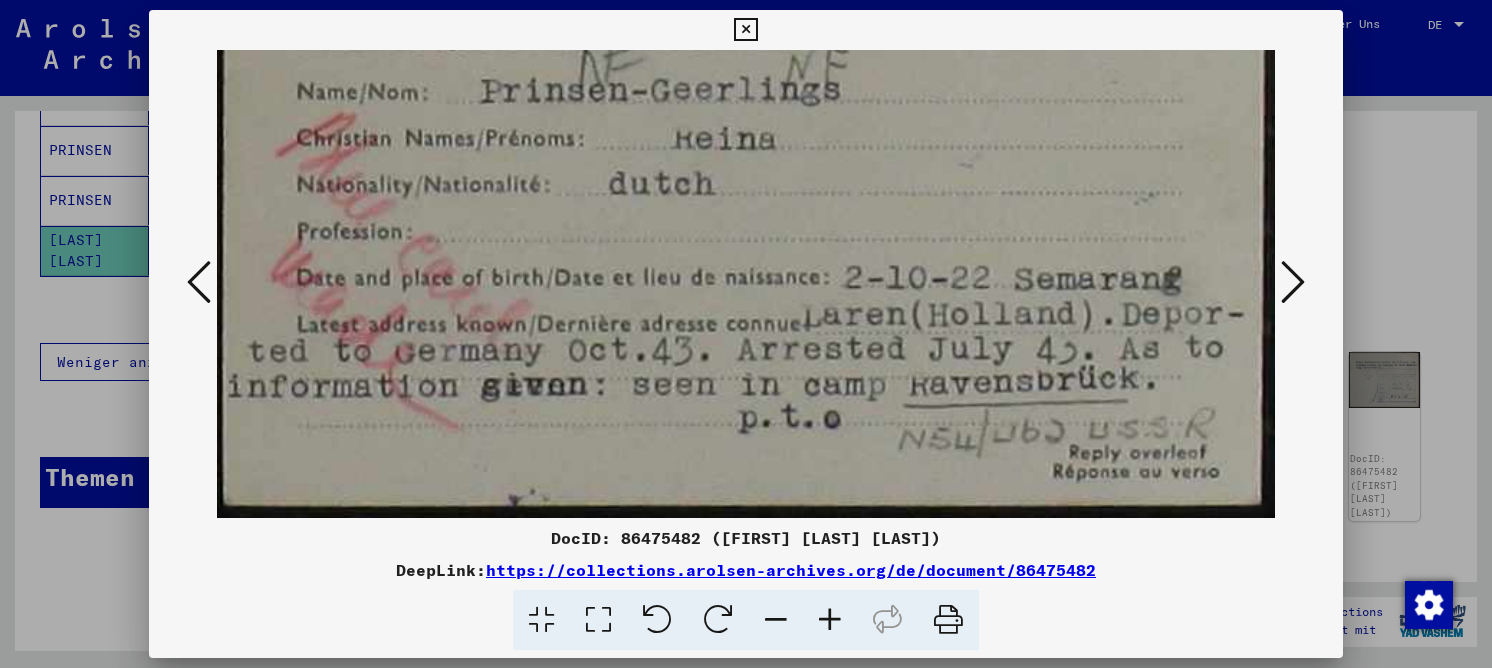 drag, startPoint x: 599, startPoint y: 365, endPoint x: 601, endPoint y: 277, distance: 88.02273 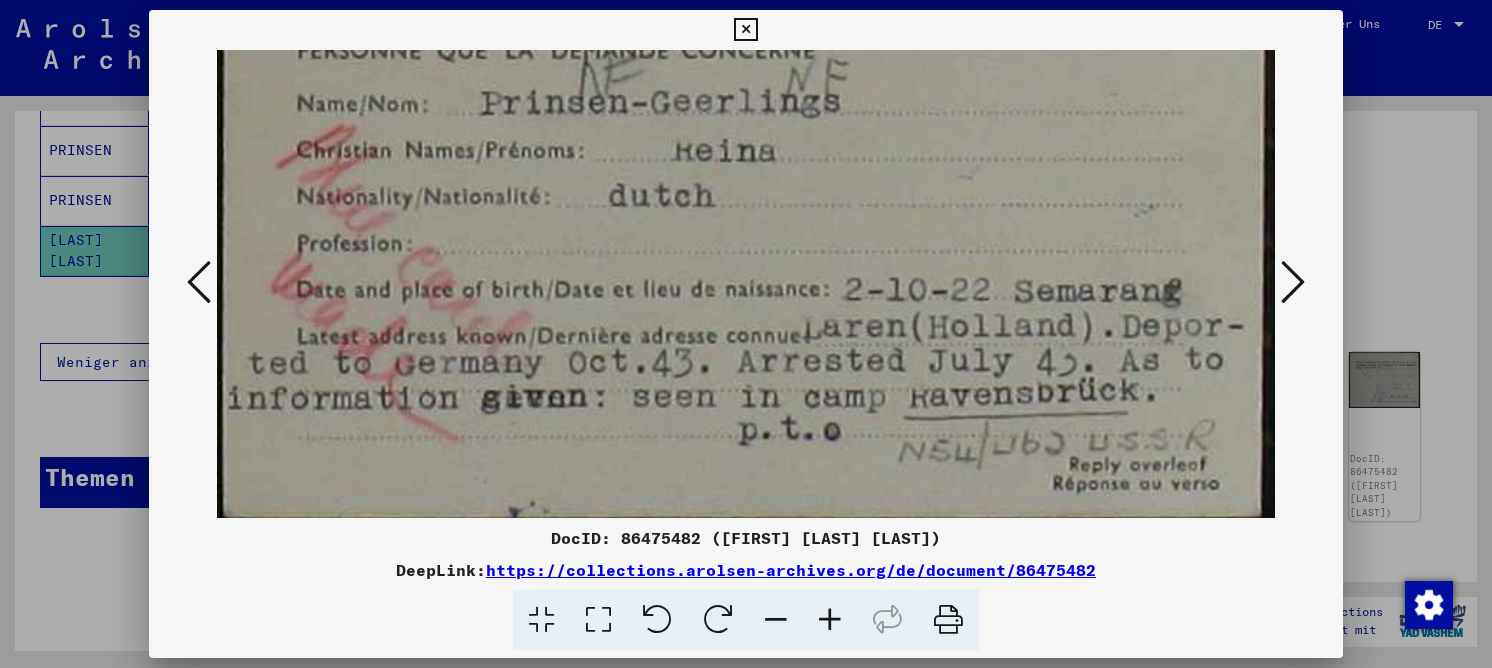 scroll, scrollTop: 353, scrollLeft: 0, axis: vertical 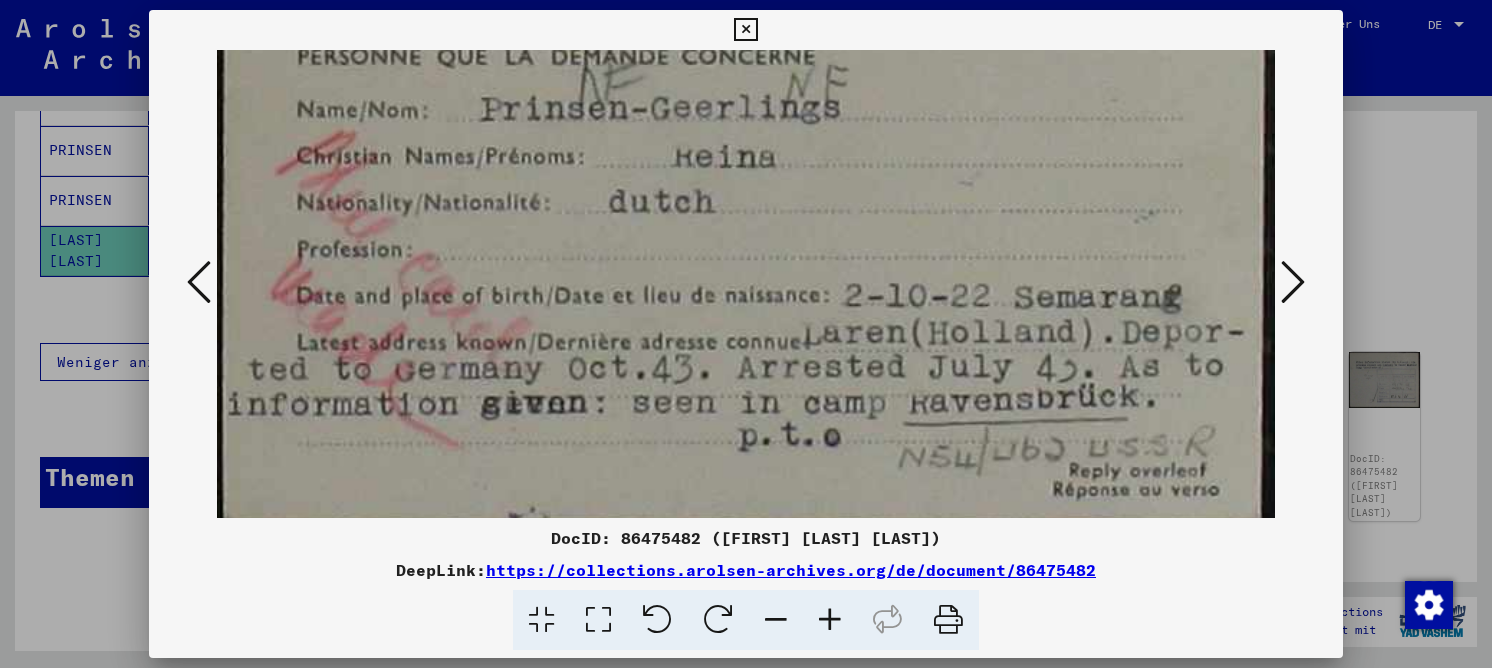 drag, startPoint x: 532, startPoint y: 285, endPoint x: 537, endPoint y: 303, distance: 18.681541 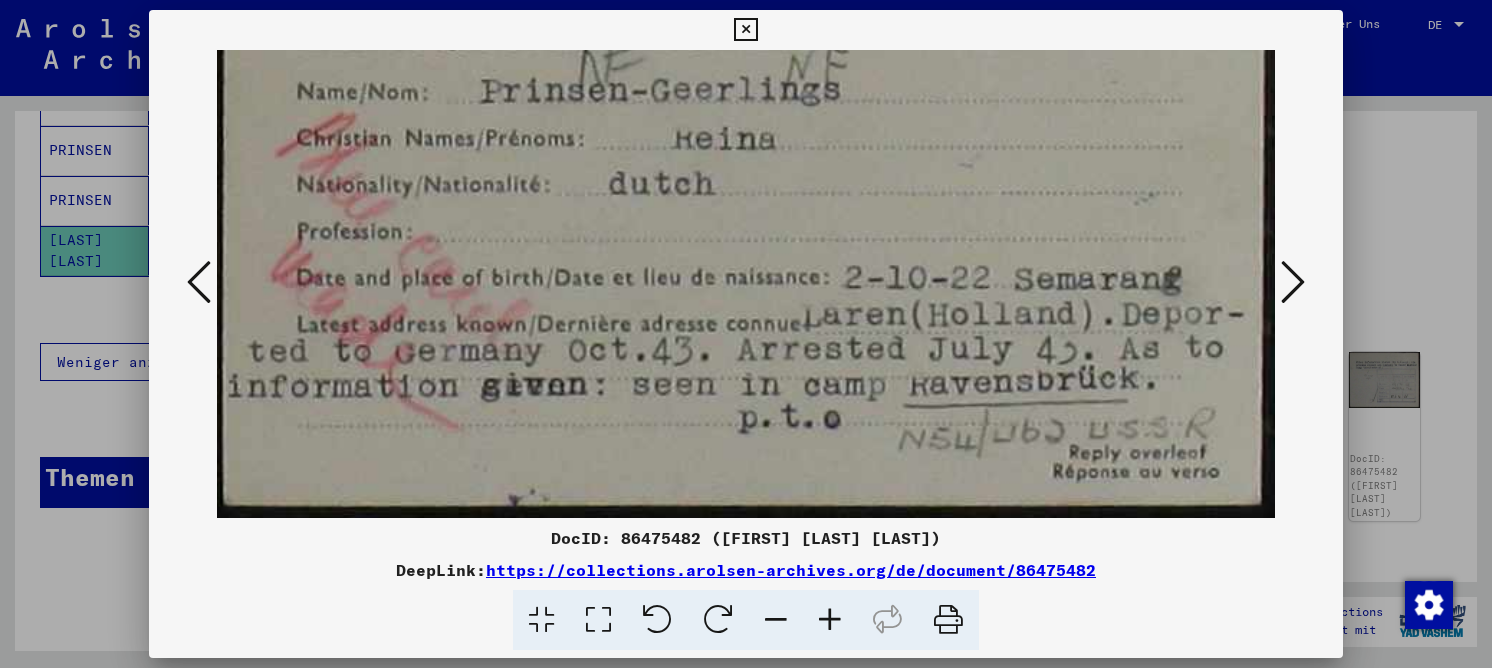 drag, startPoint x: 791, startPoint y: 149, endPoint x: 780, endPoint y: 118, distance: 32.89377 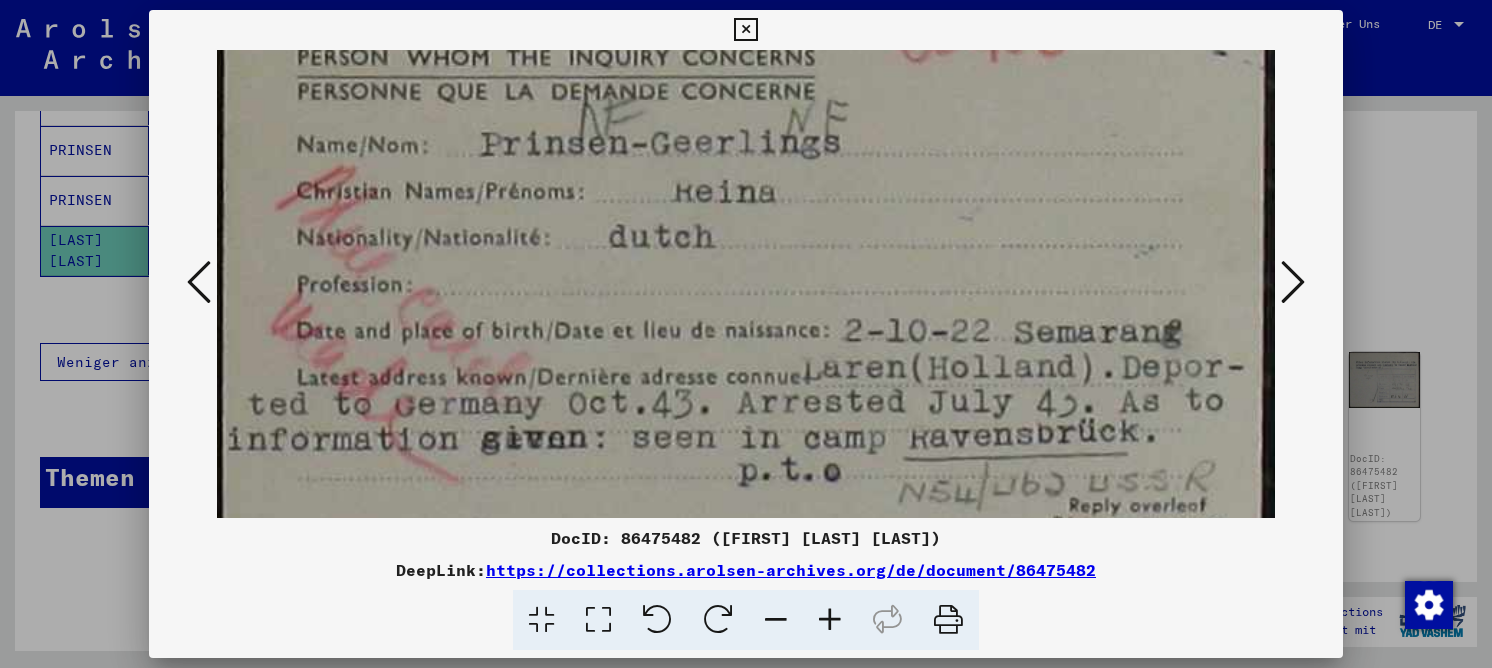 scroll, scrollTop: 308, scrollLeft: 0, axis: vertical 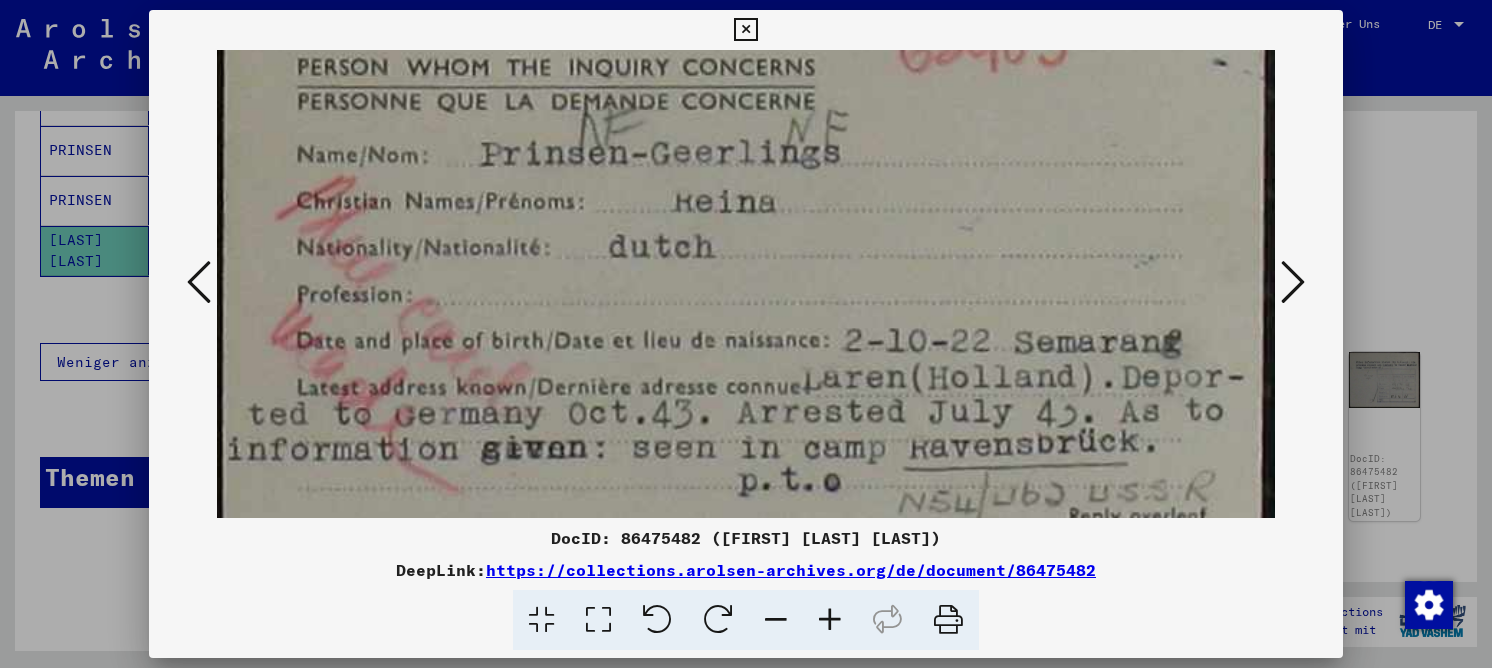 click at bounding box center [746, 161] 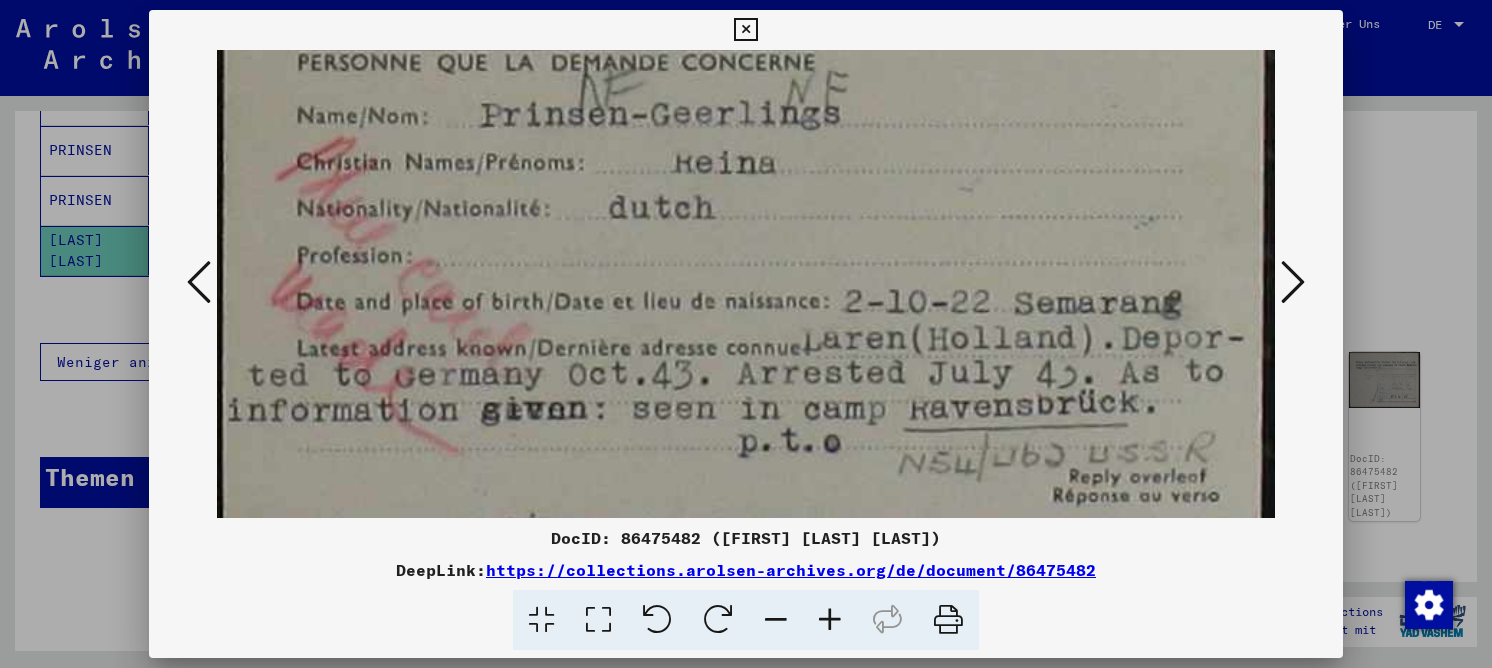 scroll, scrollTop: 371, scrollLeft: 0, axis: vertical 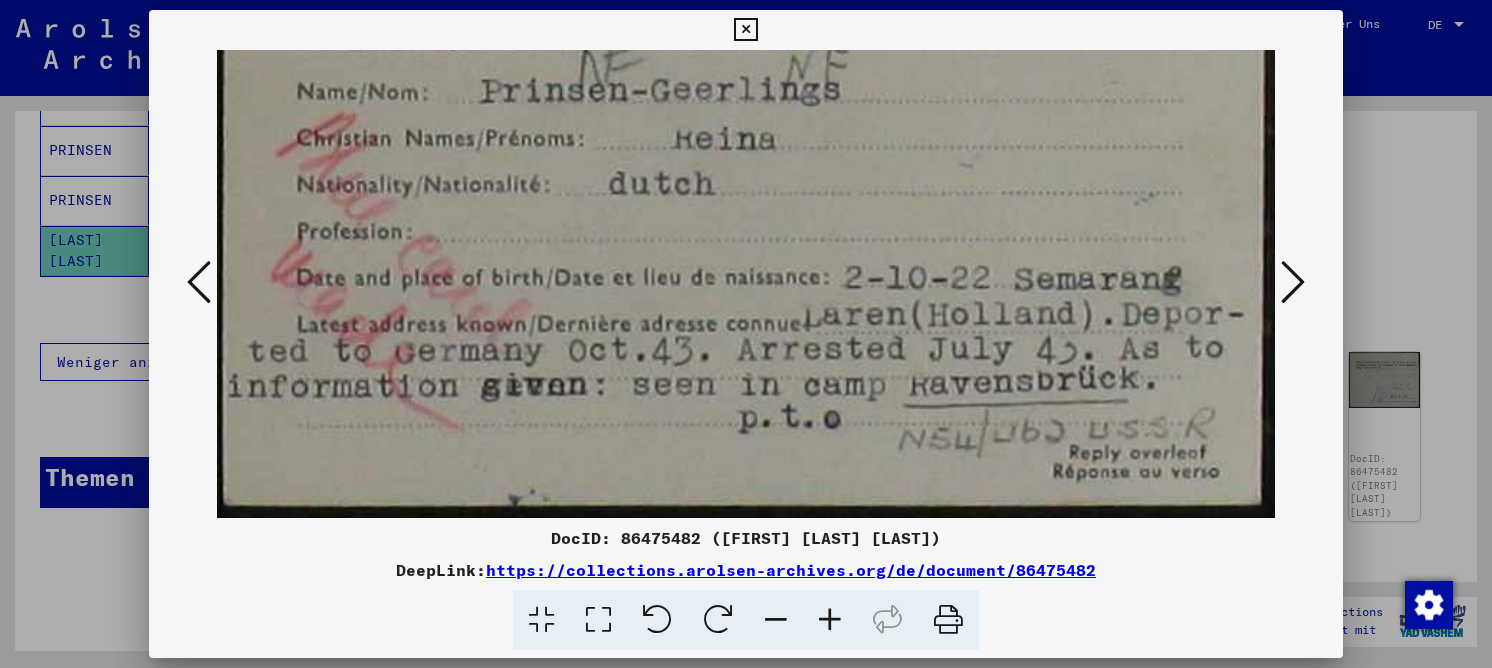 drag, startPoint x: 774, startPoint y: 309, endPoint x: 763, endPoint y: 256, distance: 54.129475 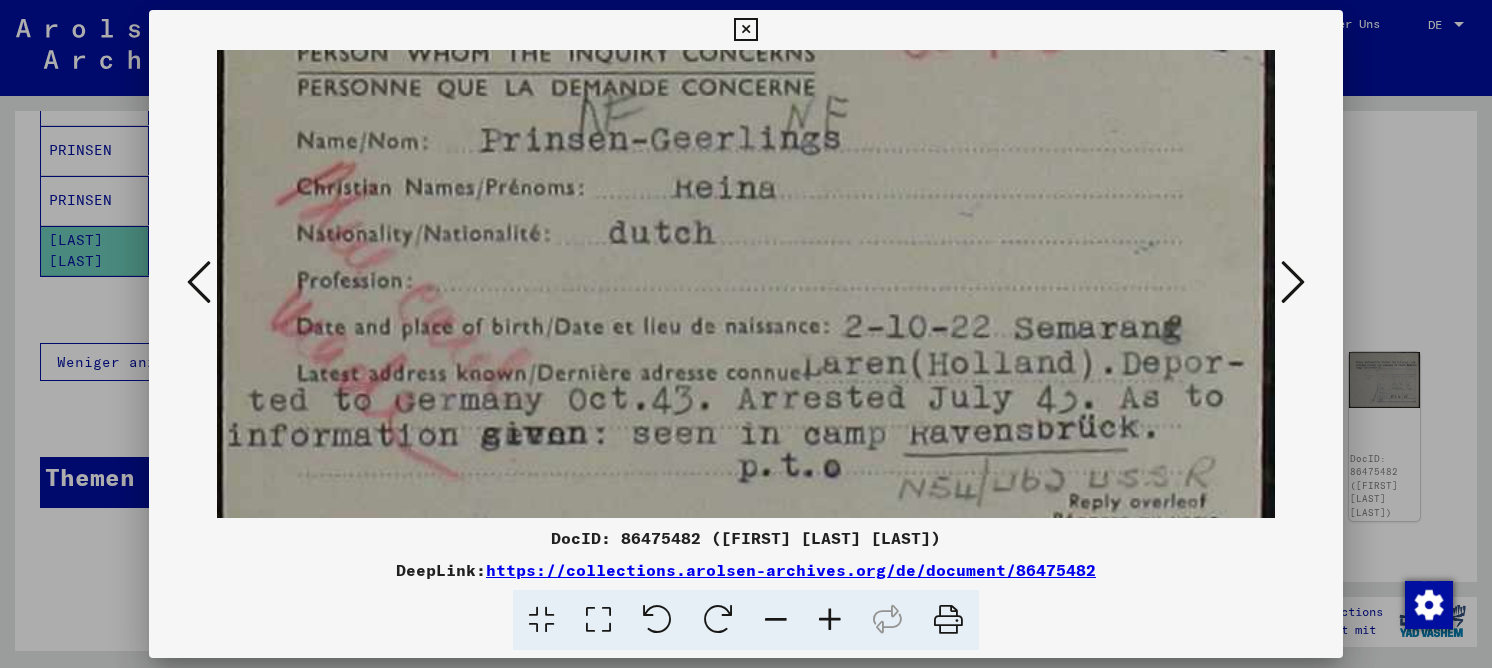 drag, startPoint x: 623, startPoint y: 353, endPoint x: 599, endPoint y: 374, distance: 31.890438 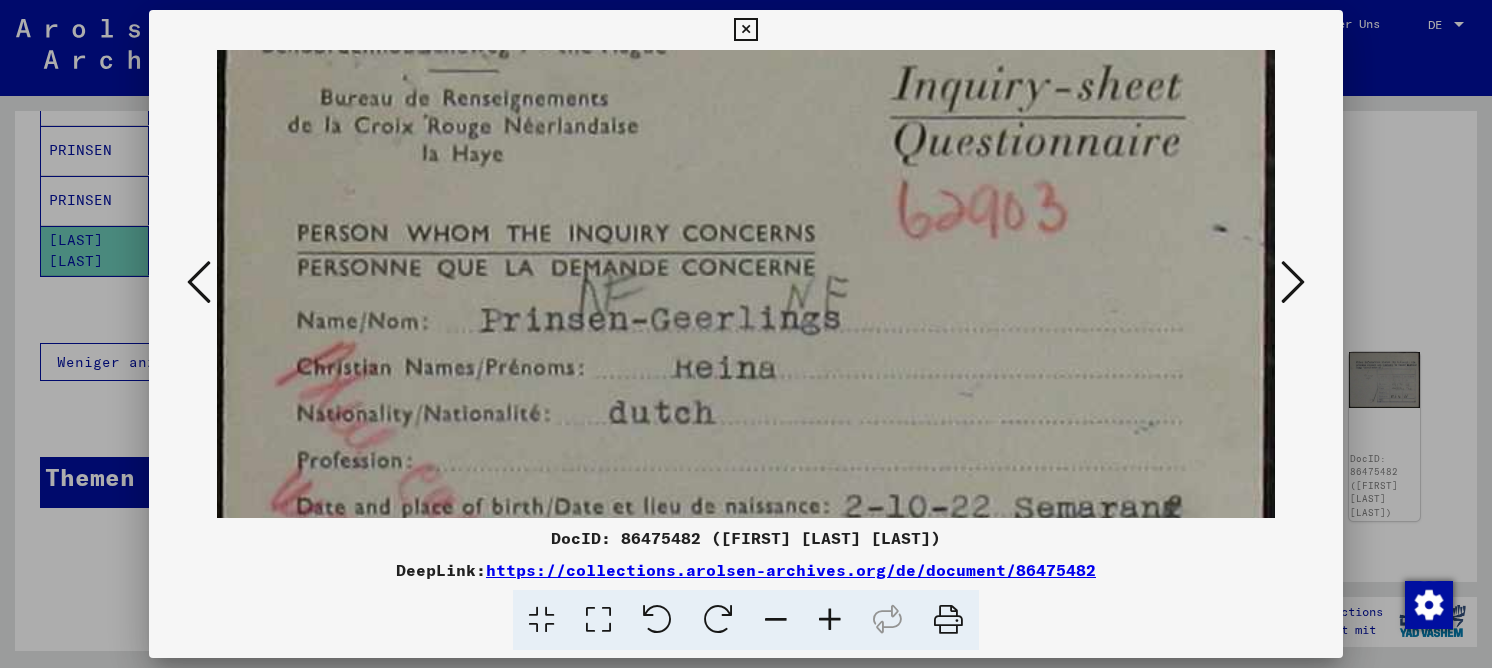 drag, startPoint x: 621, startPoint y: 206, endPoint x: 611, endPoint y: 386, distance: 180.27756 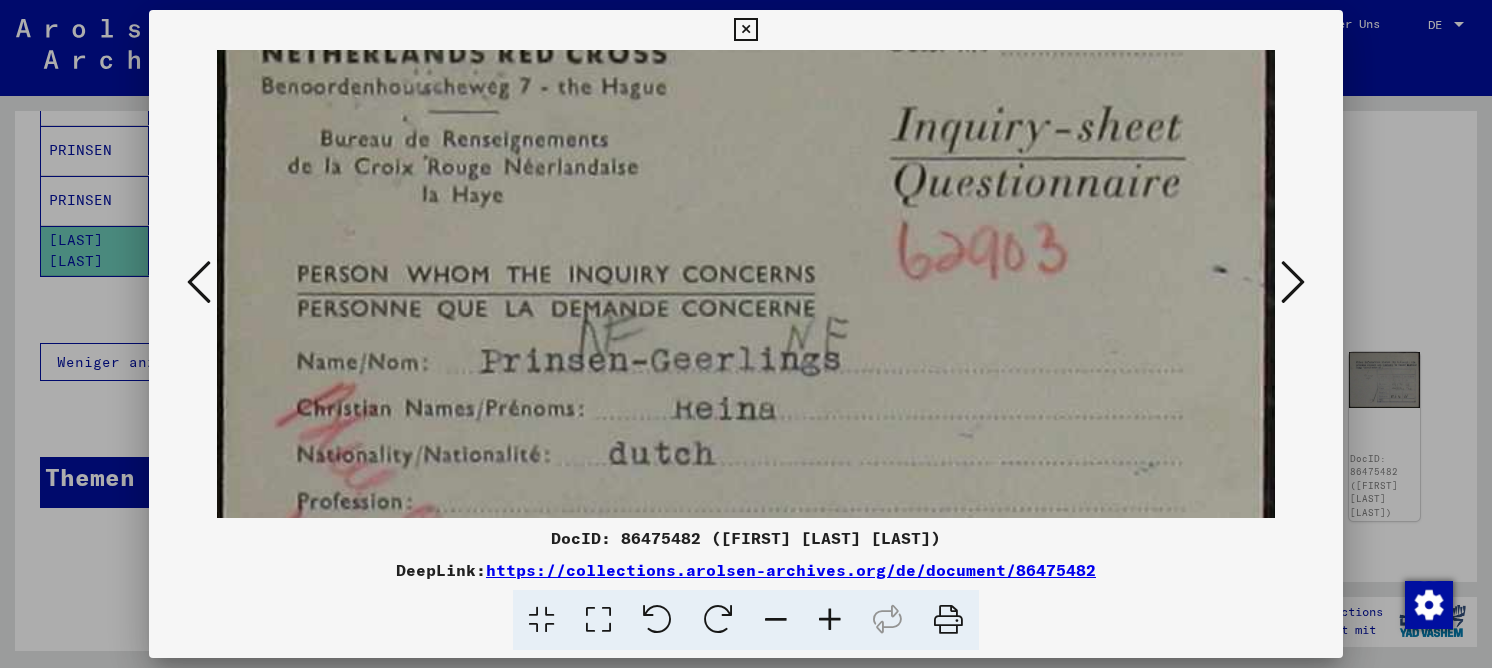 scroll, scrollTop: 0, scrollLeft: 0, axis: both 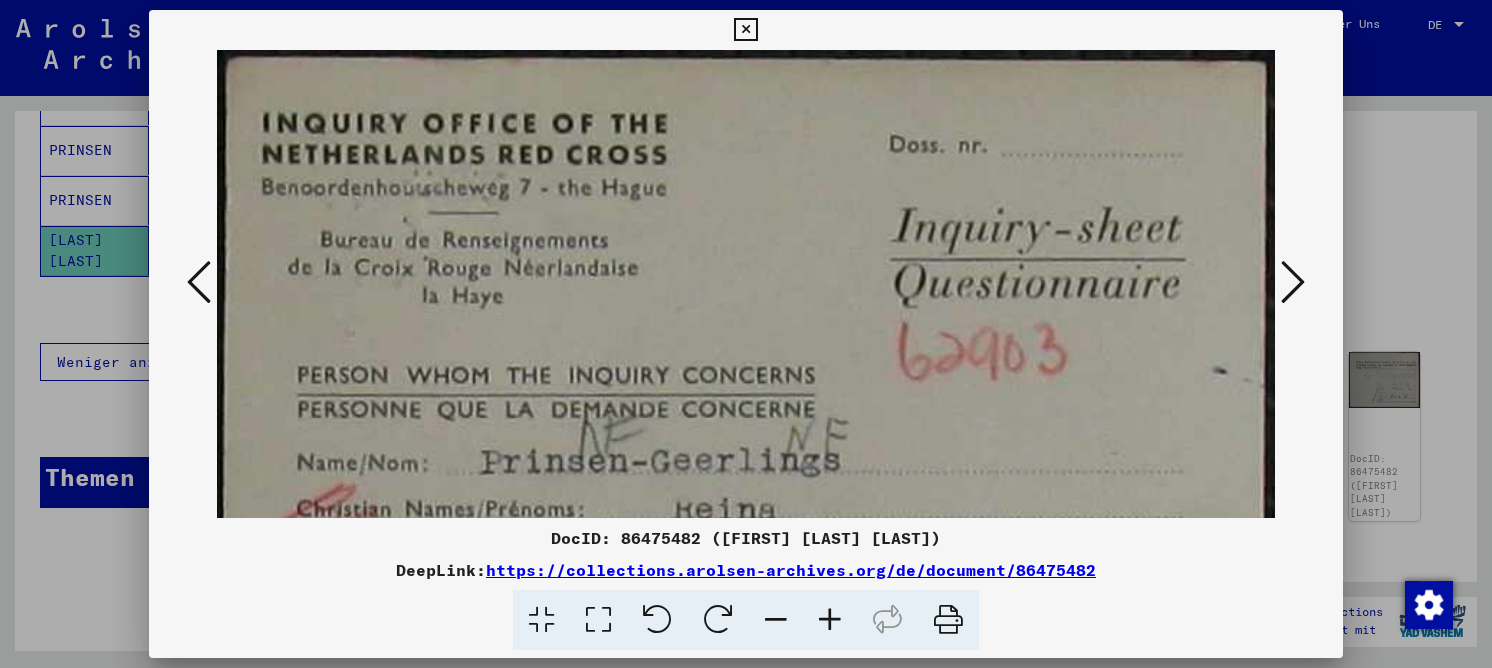 drag, startPoint x: 639, startPoint y: 207, endPoint x: 648, endPoint y: 400, distance: 193.20973 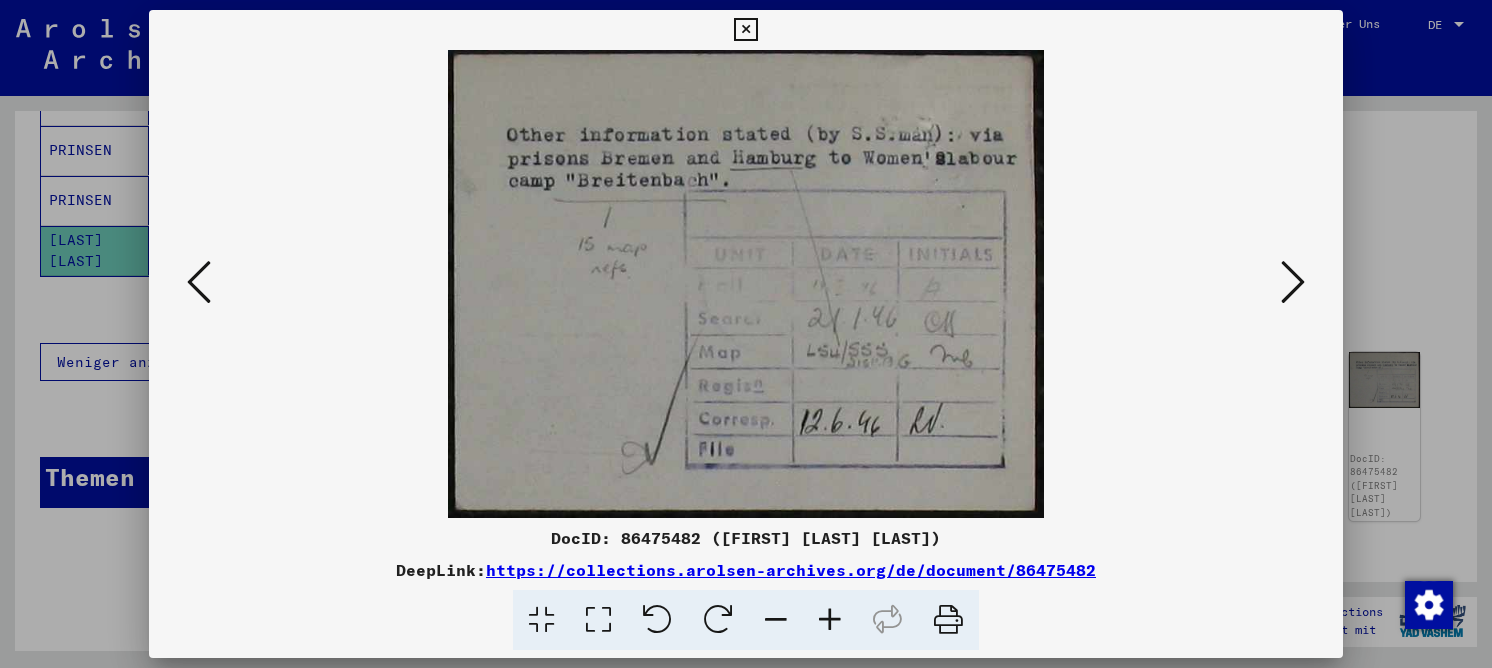 click at bounding box center (1293, 282) 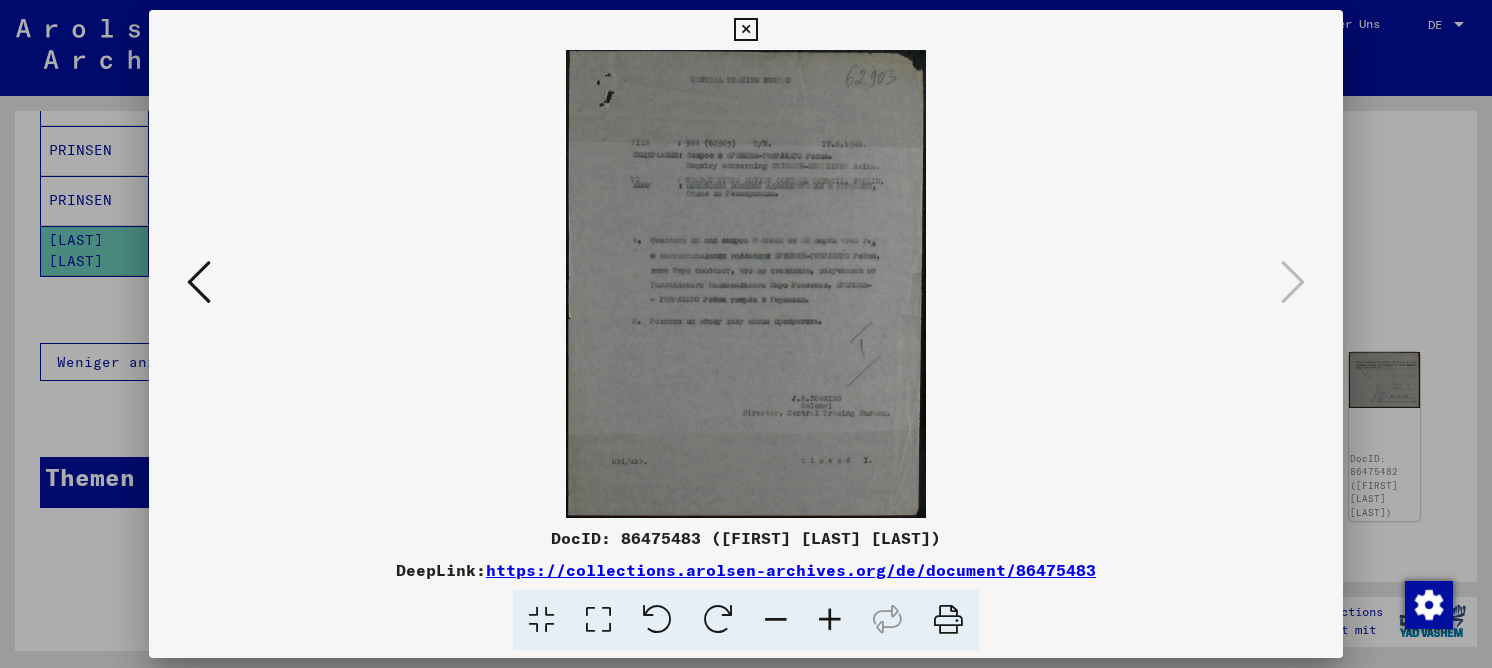 click at bounding box center [598, 620] 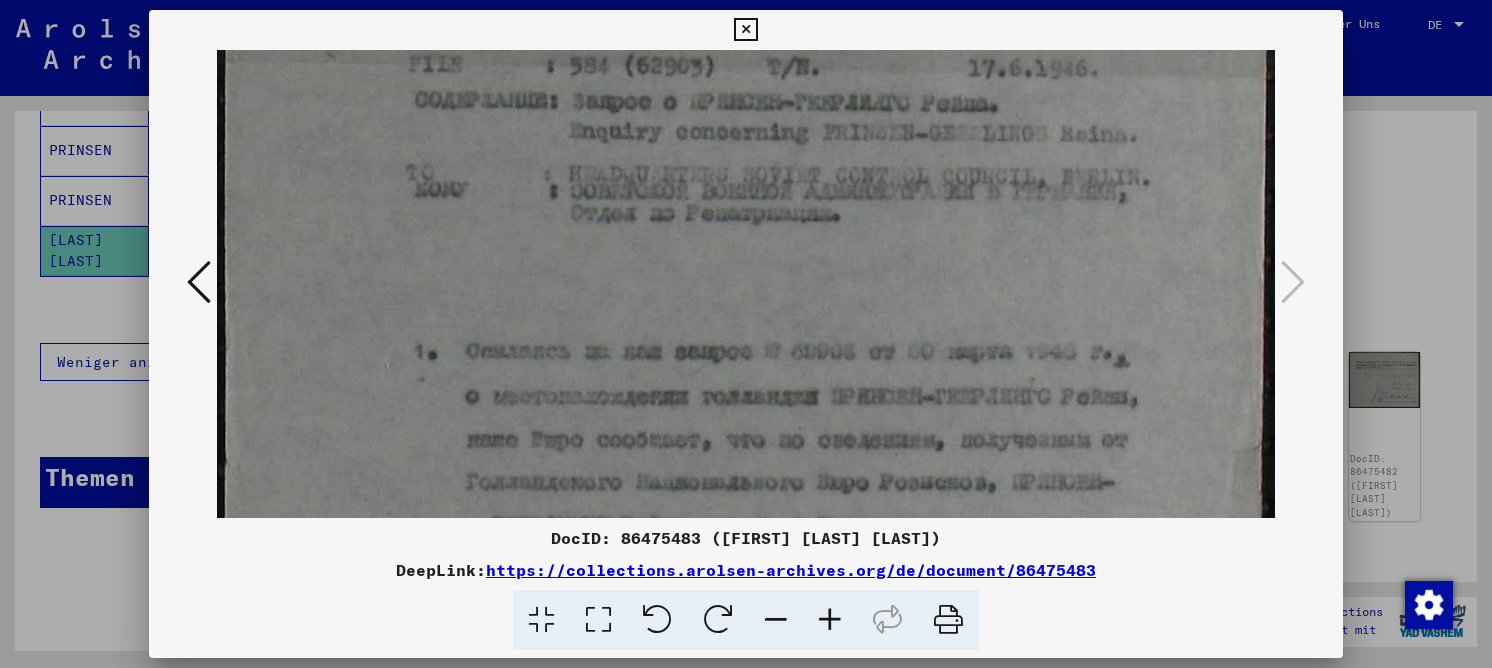 drag, startPoint x: 694, startPoint y: 440, endPoint x: 713, endPoint y: 120, distance: 320.56357 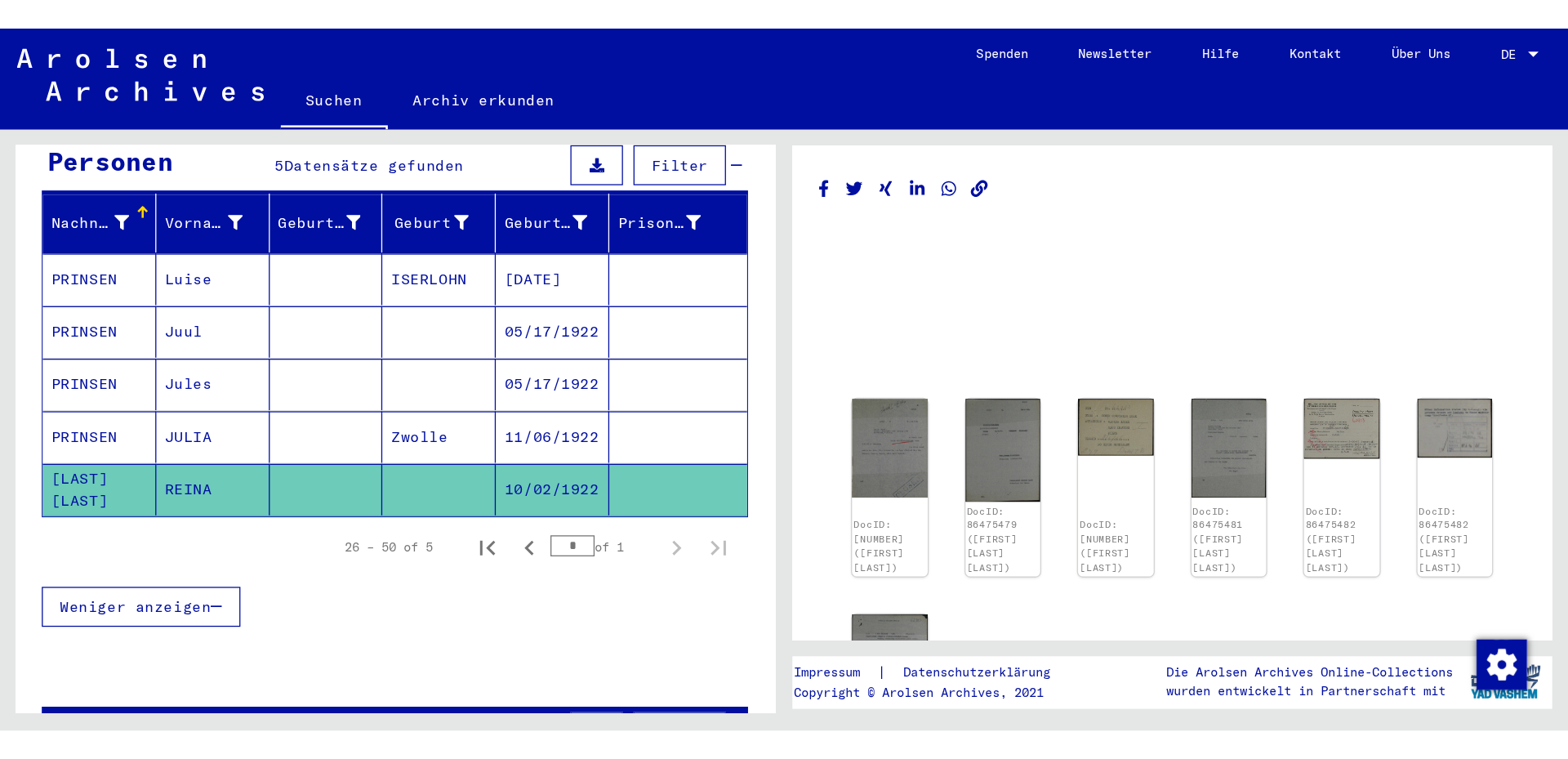 scroll, scrollTop: 0, scrollLeft: 0, axis: both 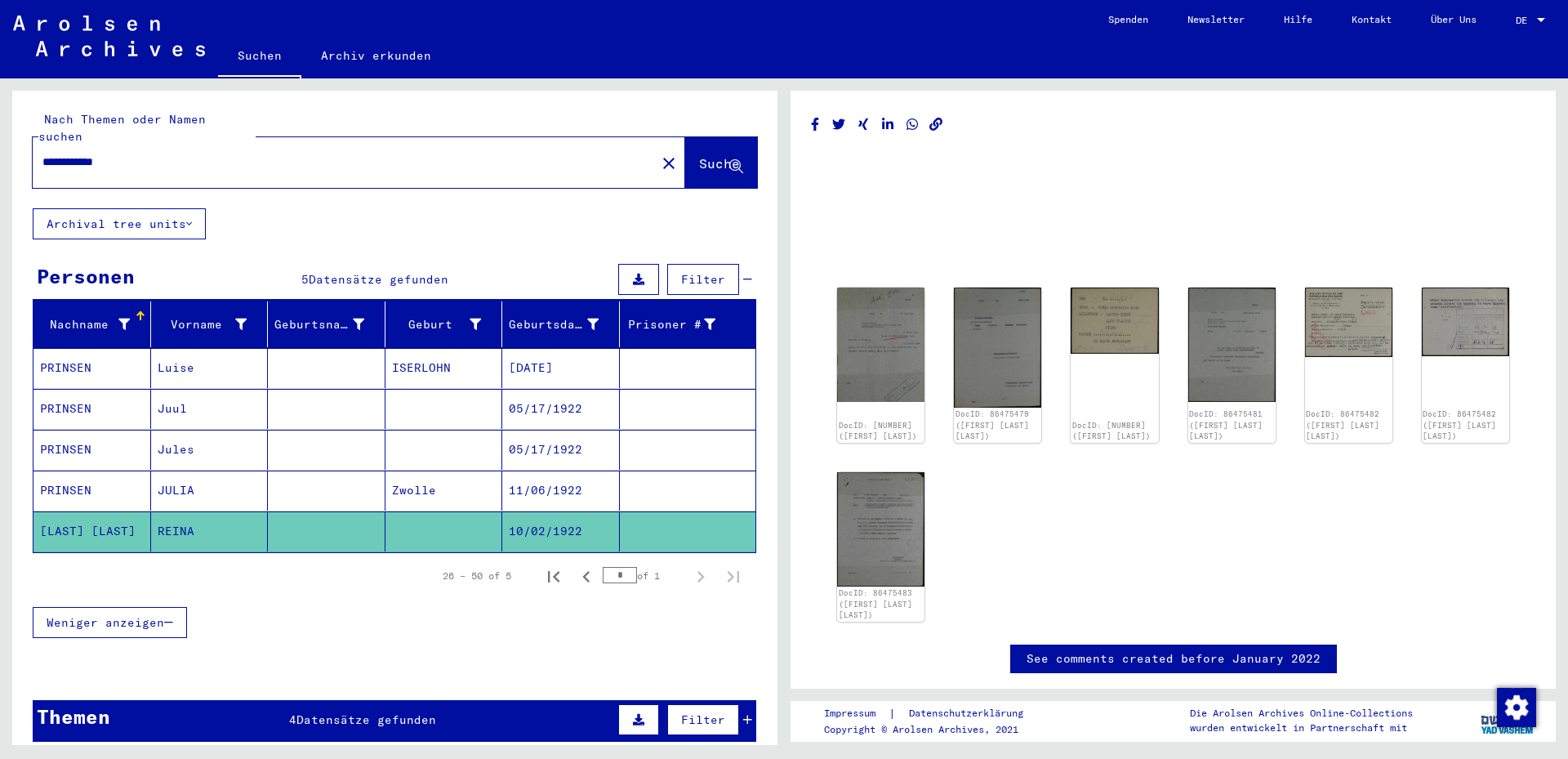 drag, startPoint x: 198, startPoint y: 143, endPoint x: 18, endPoint y: 136, distance: 180.13606 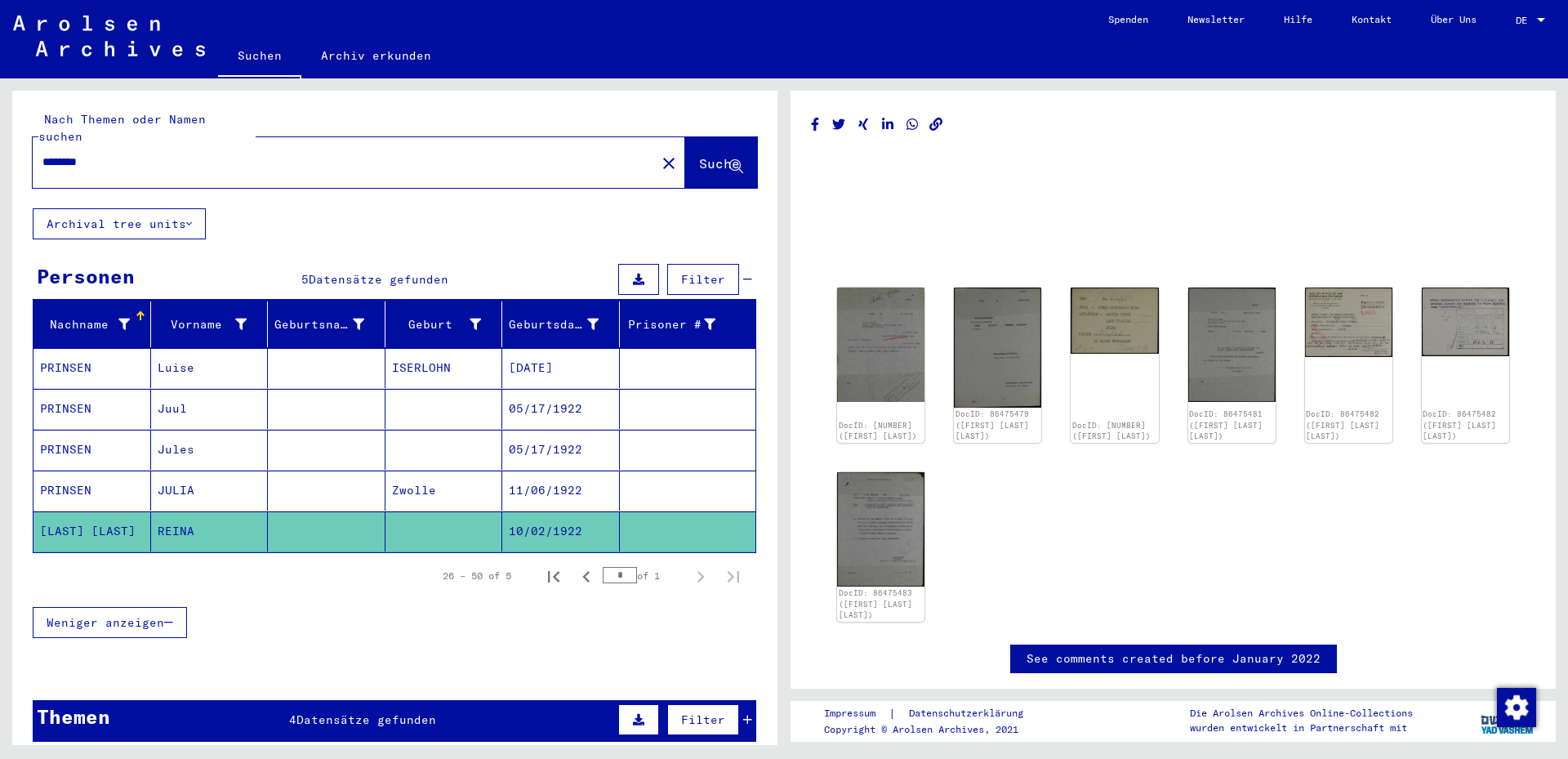type on "********" 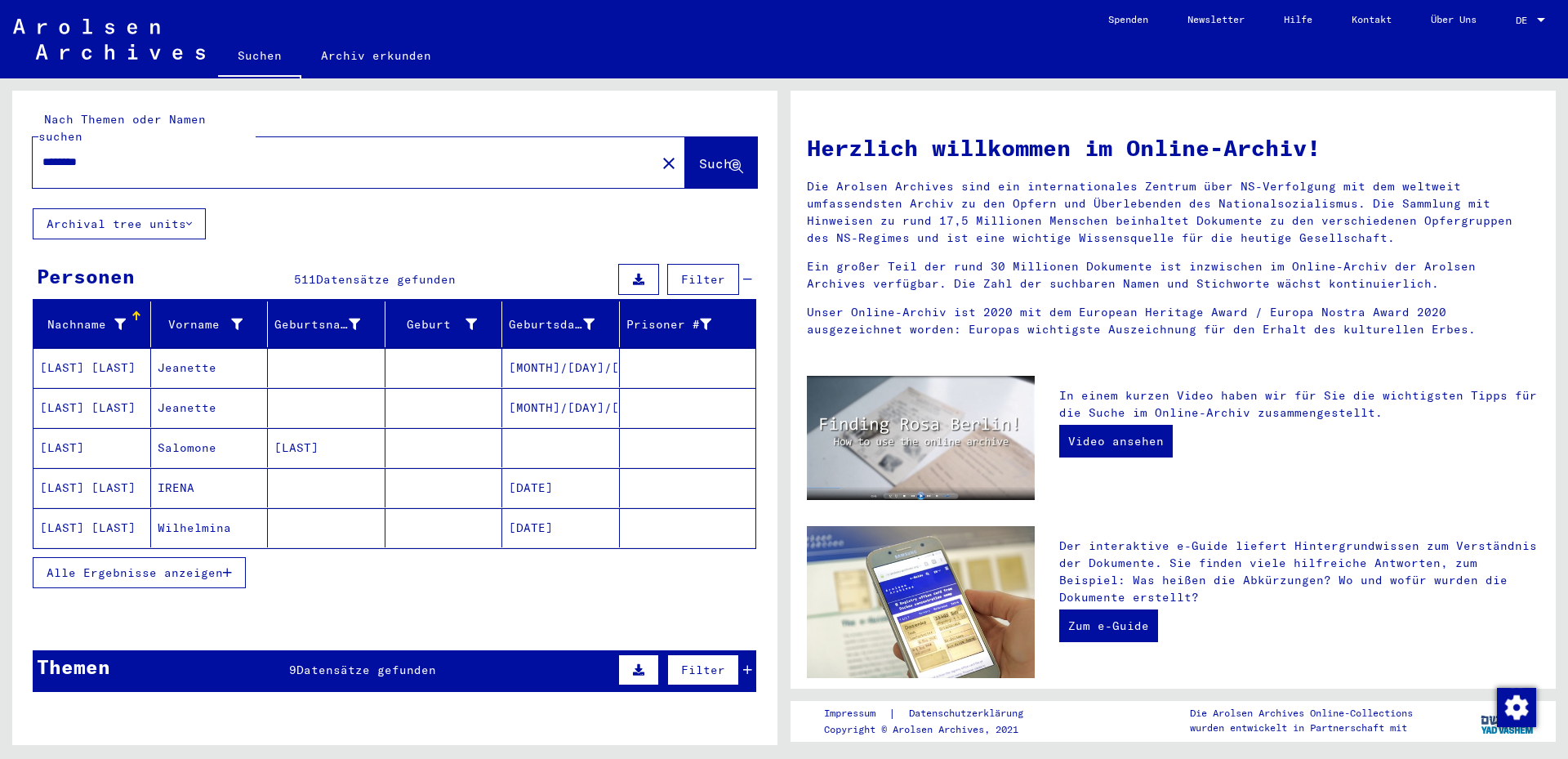 click on "Alle Ergebnisse anzeigen" at bounding box center (139, 573) 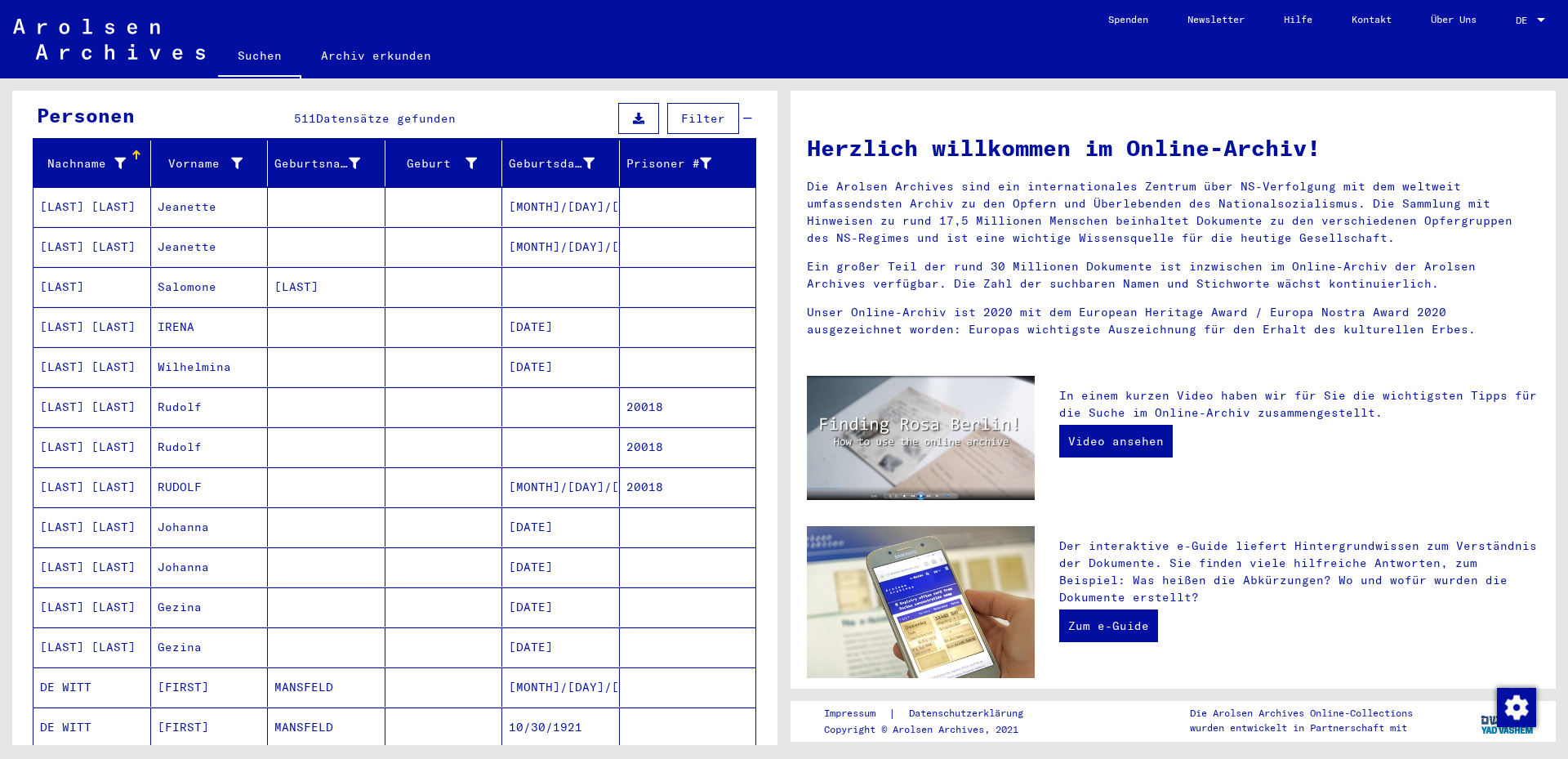 scroll, scrollTop: 654, scrollLeft: 0, axis: vertical 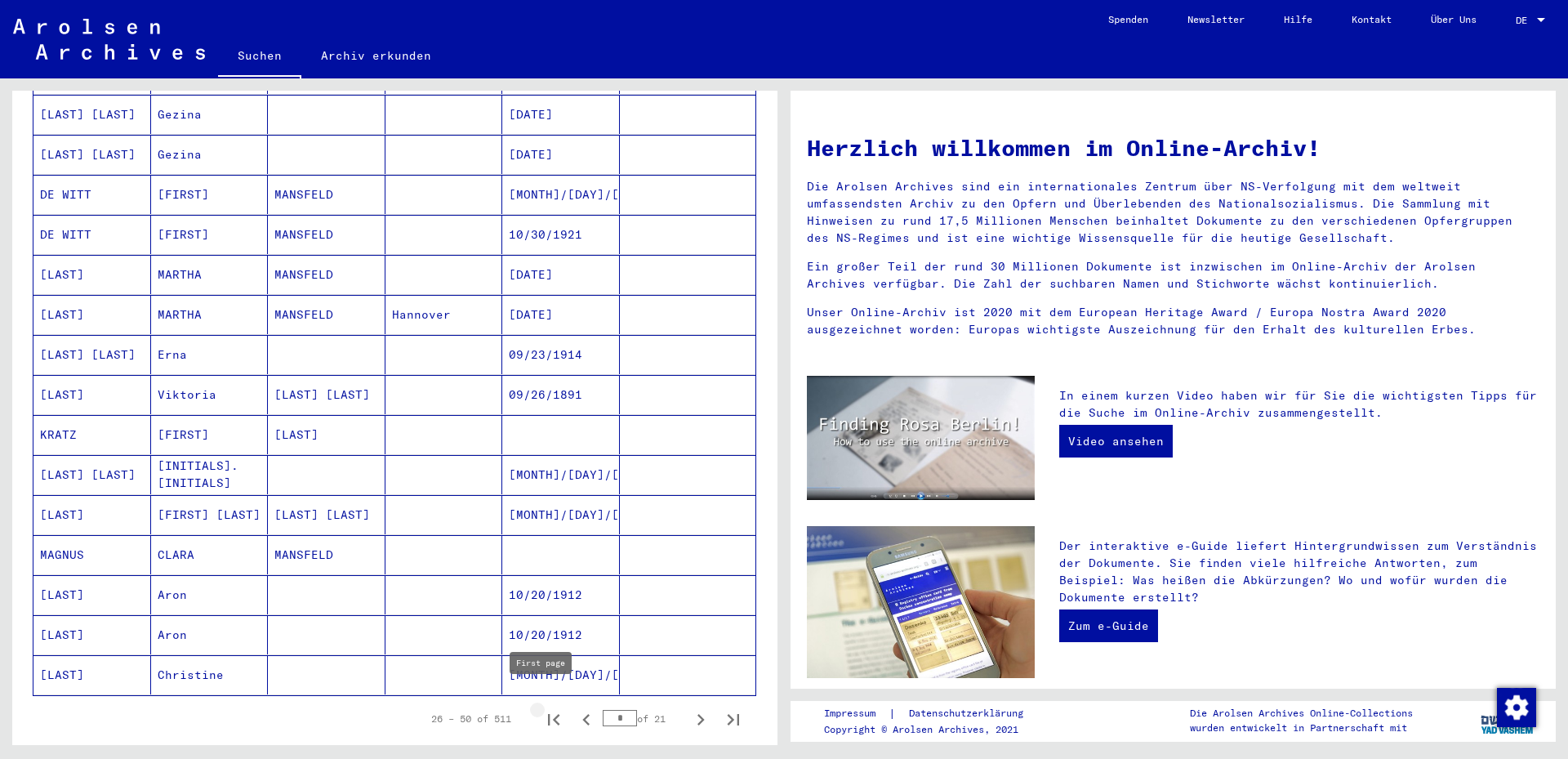 click 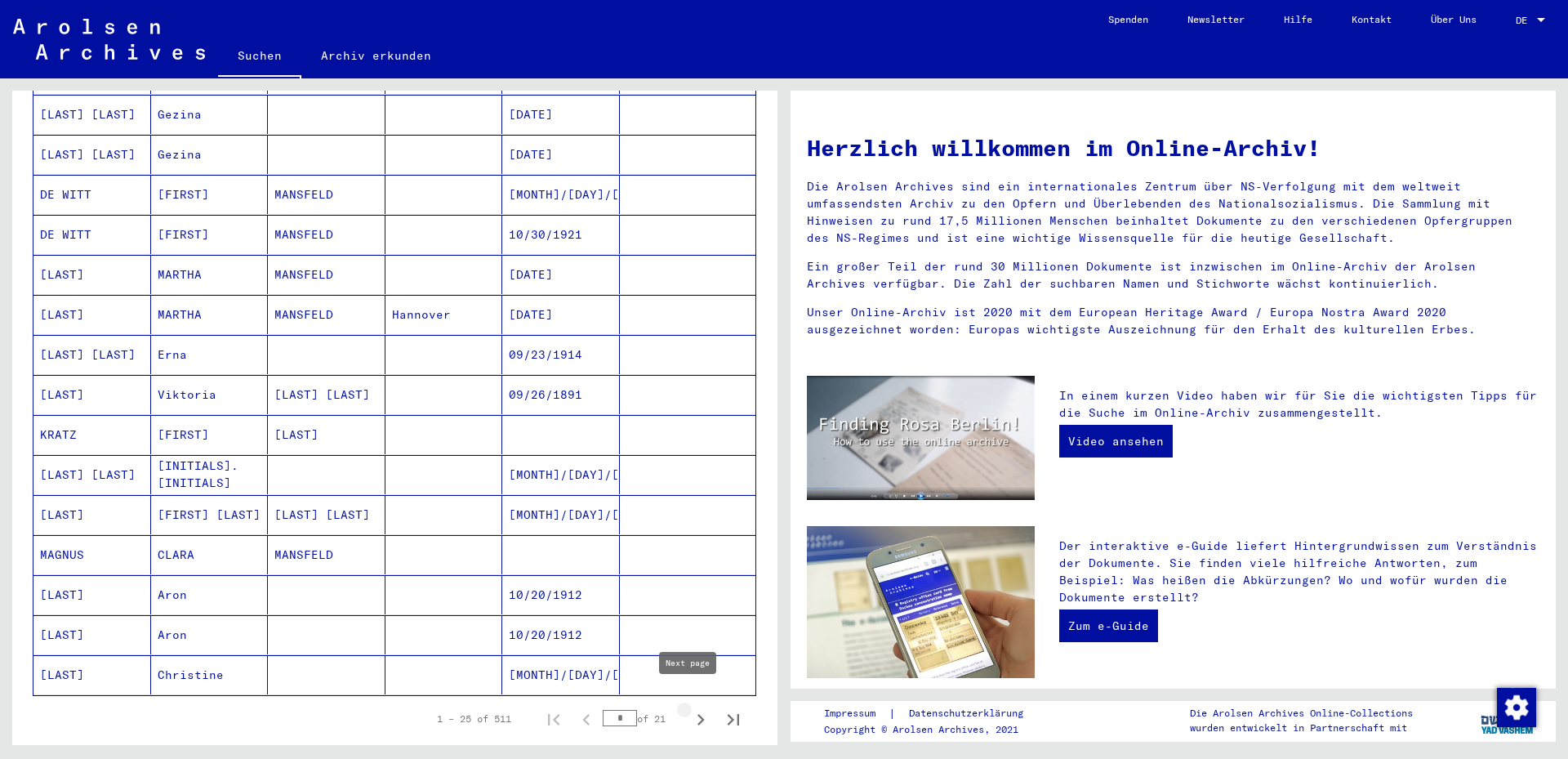 click 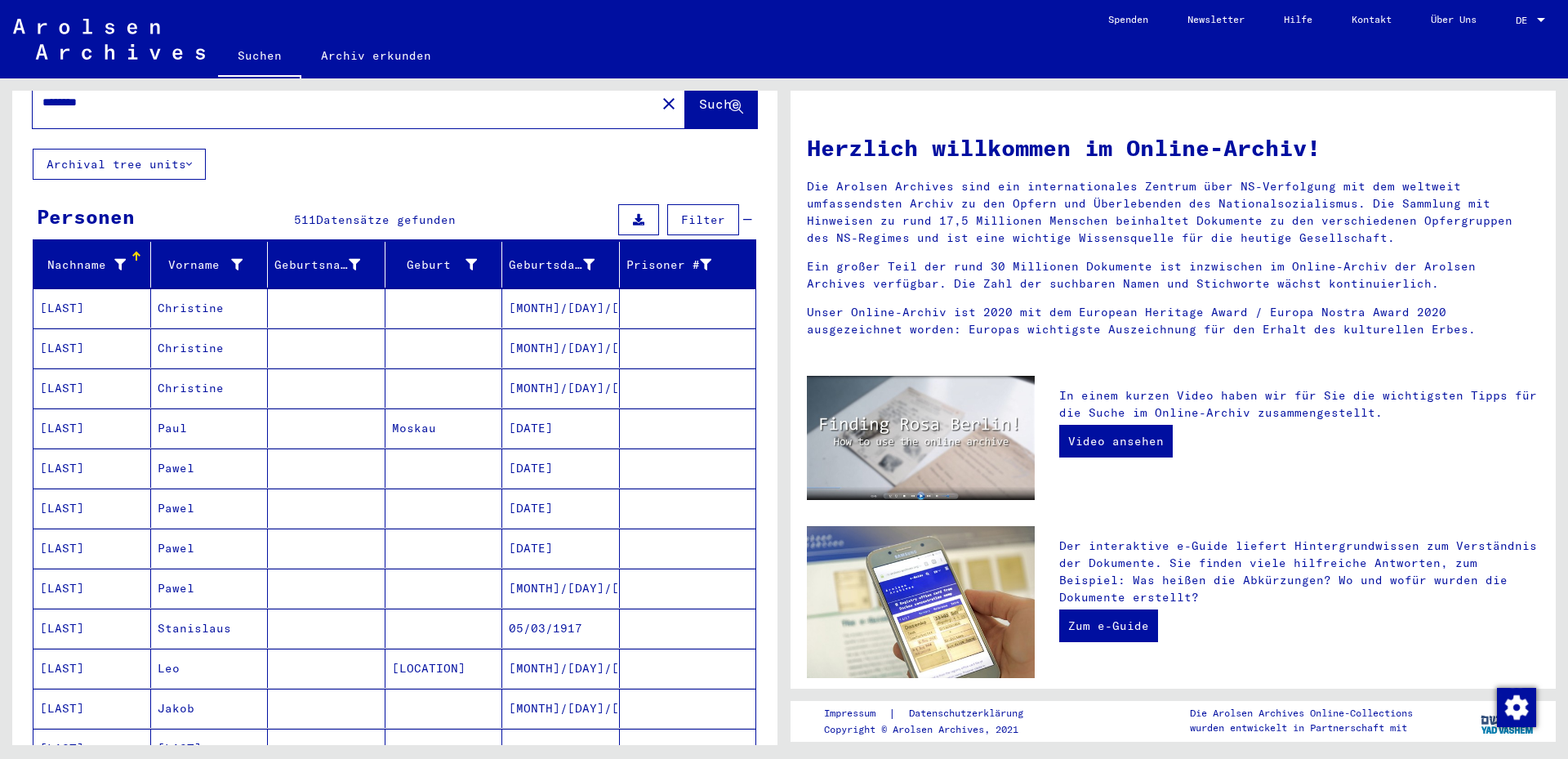 scroll, scrollTop: 0, scrollLeft: 0, axis: both 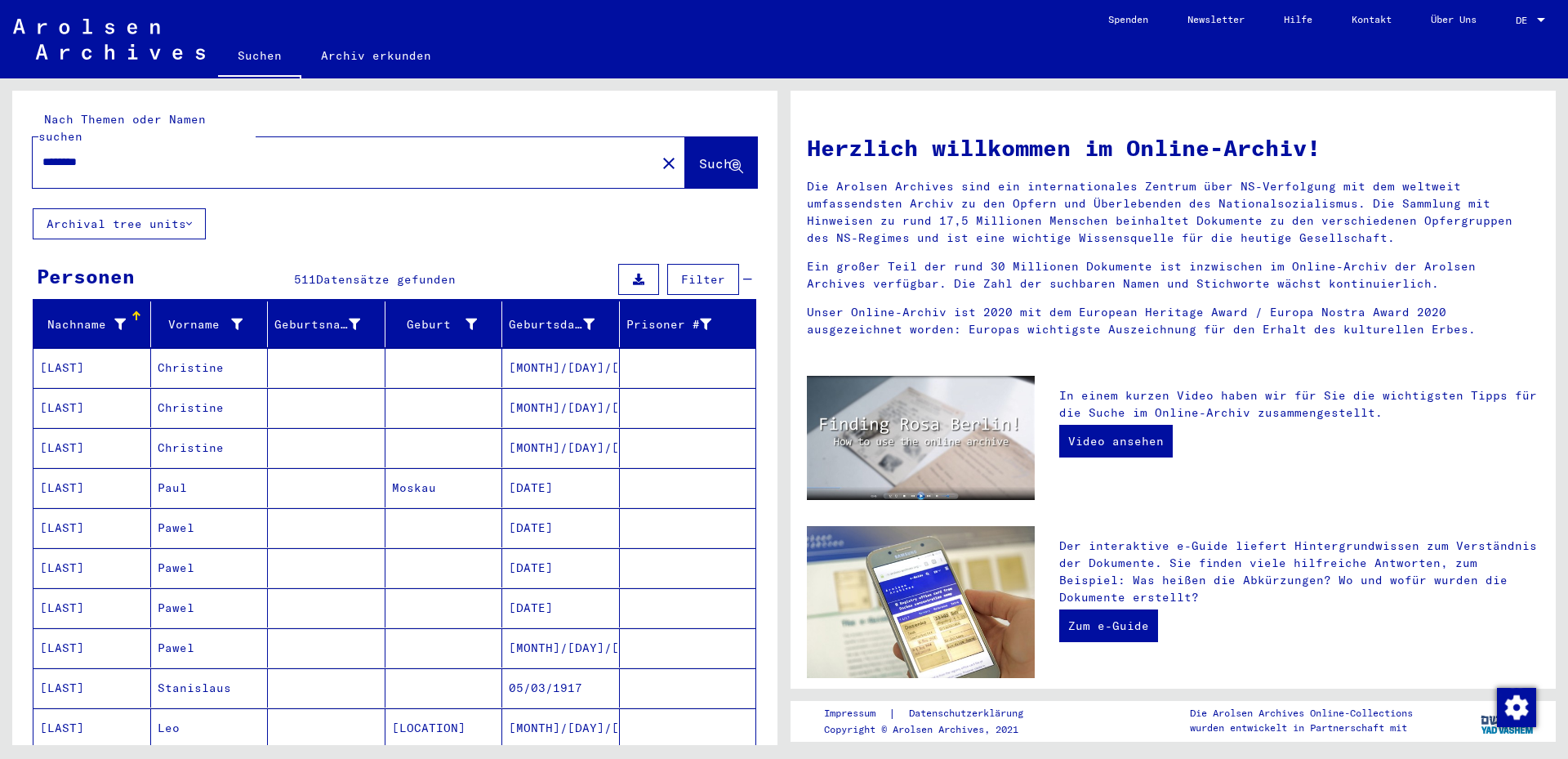 click on "********" at bounding box center [339, 162] 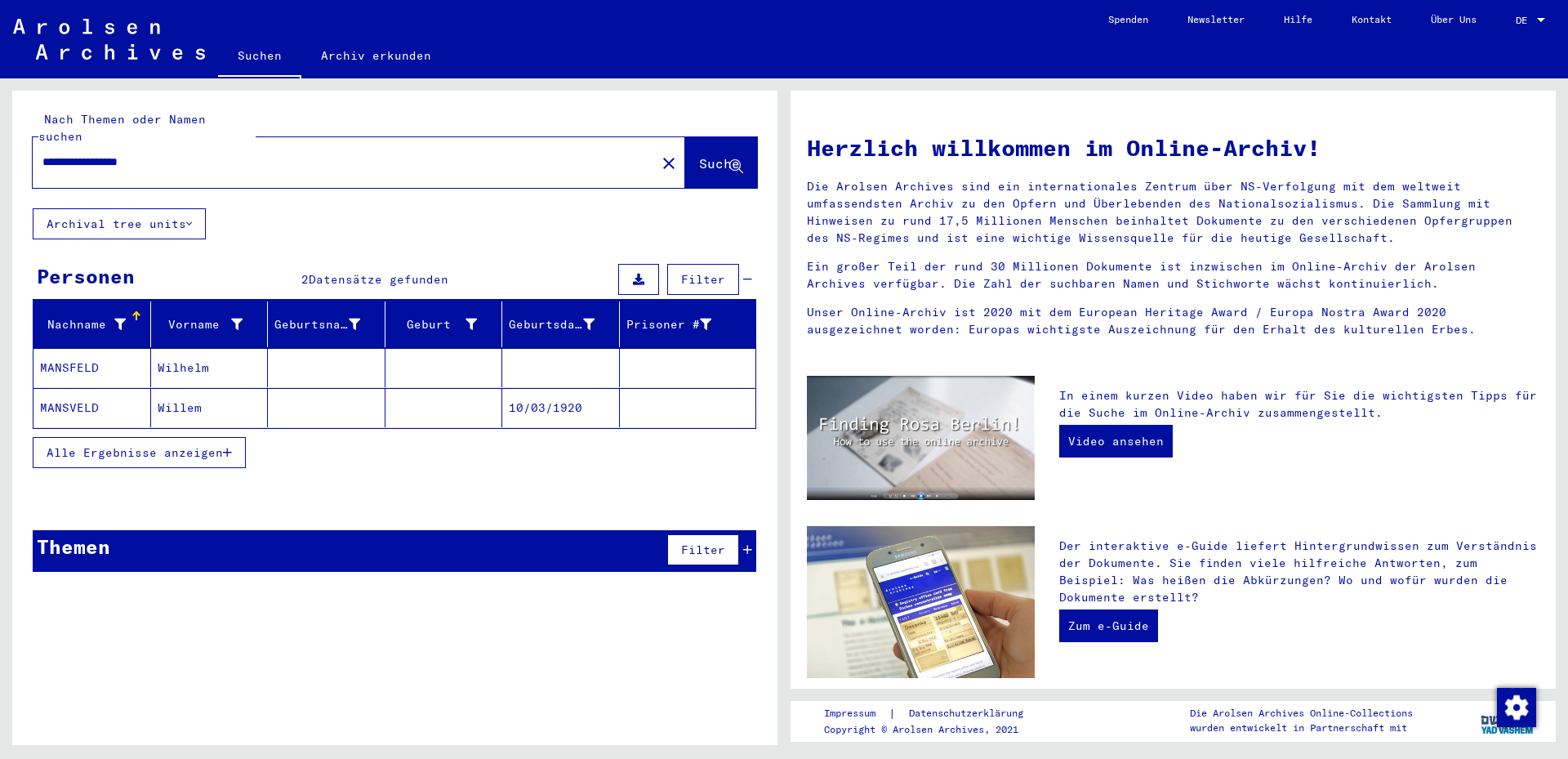 click on "Wilhelm" at bounding box center [210, 408] 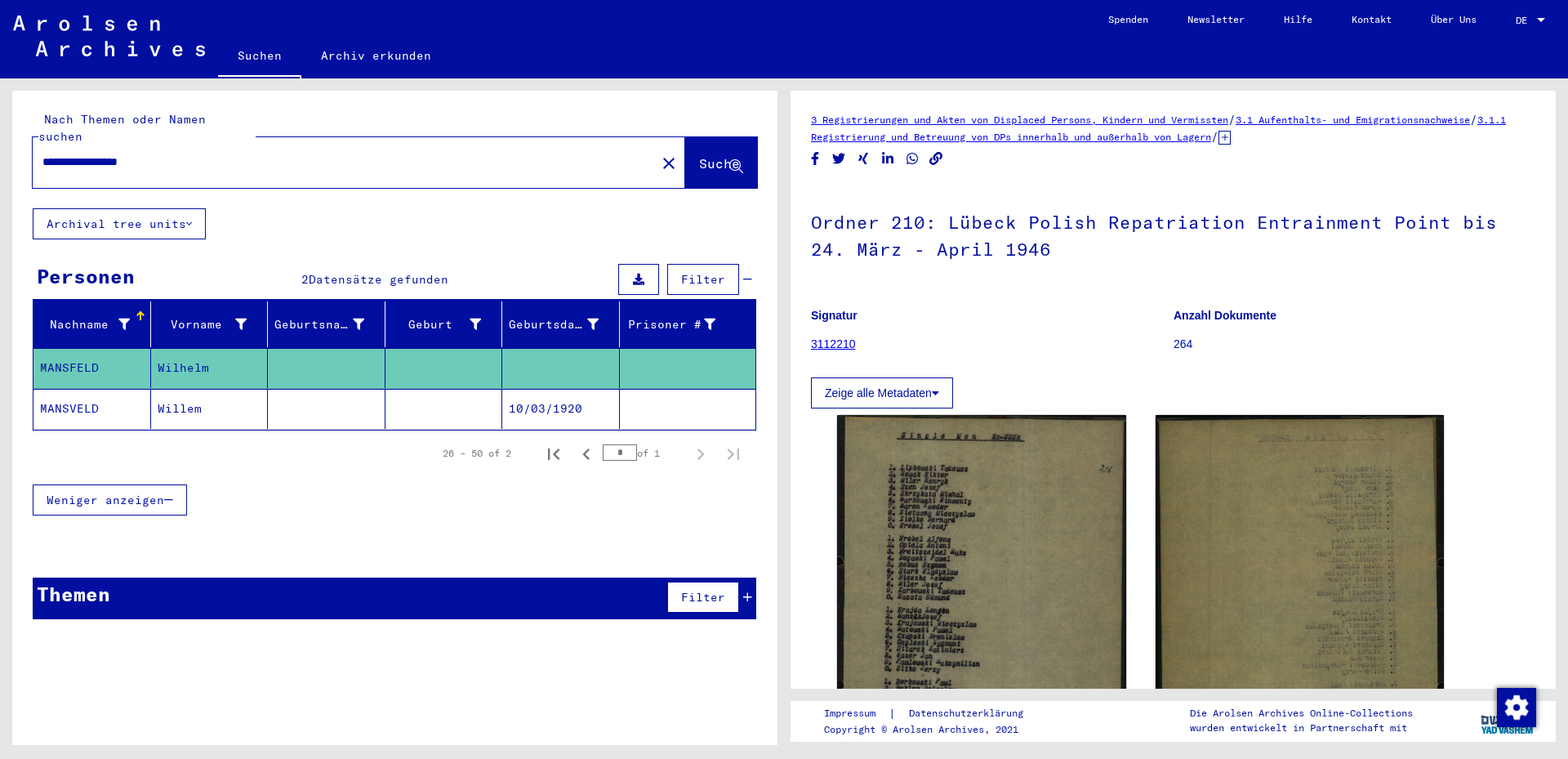 scroll, scrollTop: 0, scrollLeft: 0, axis: both 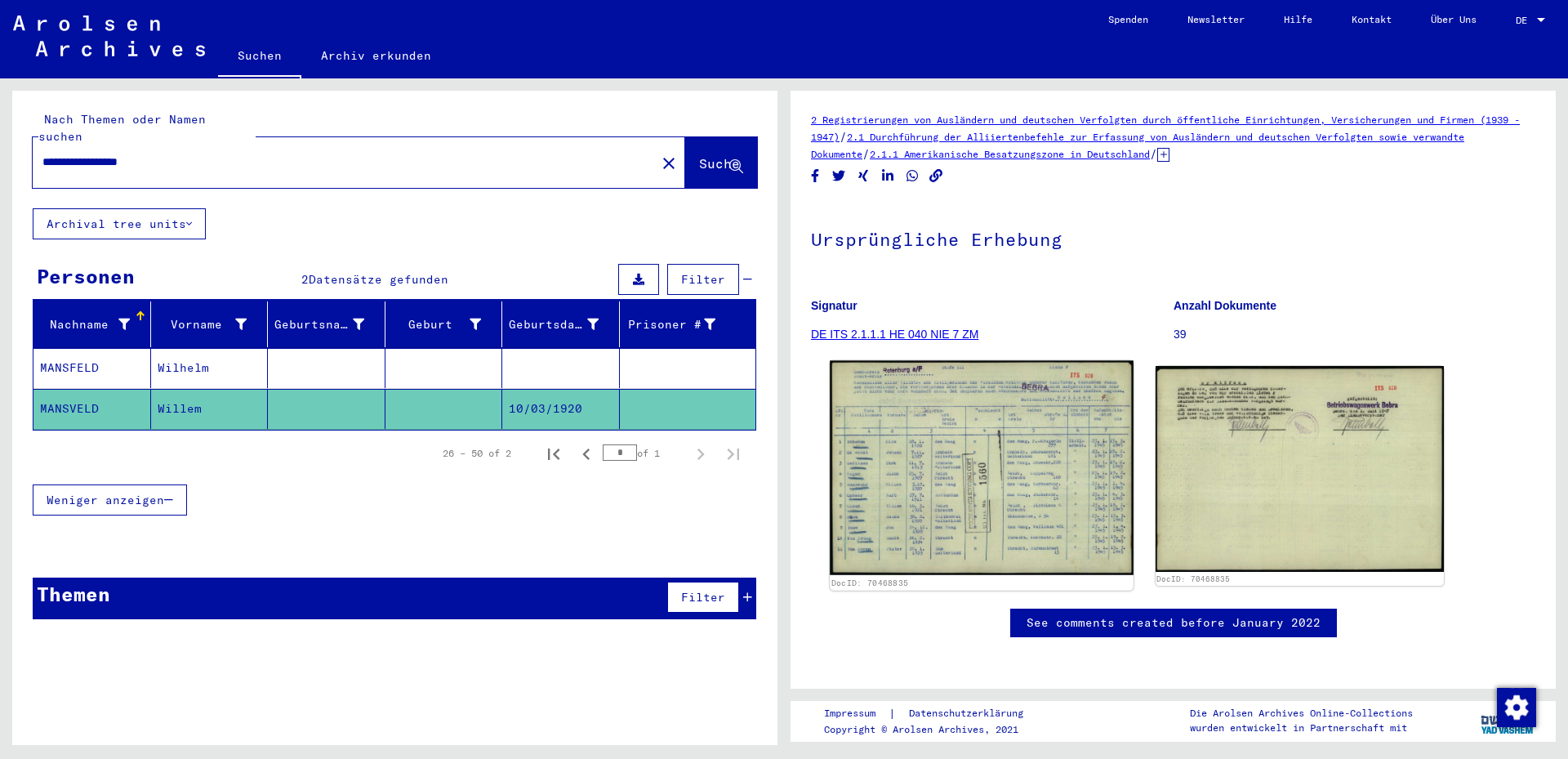 click 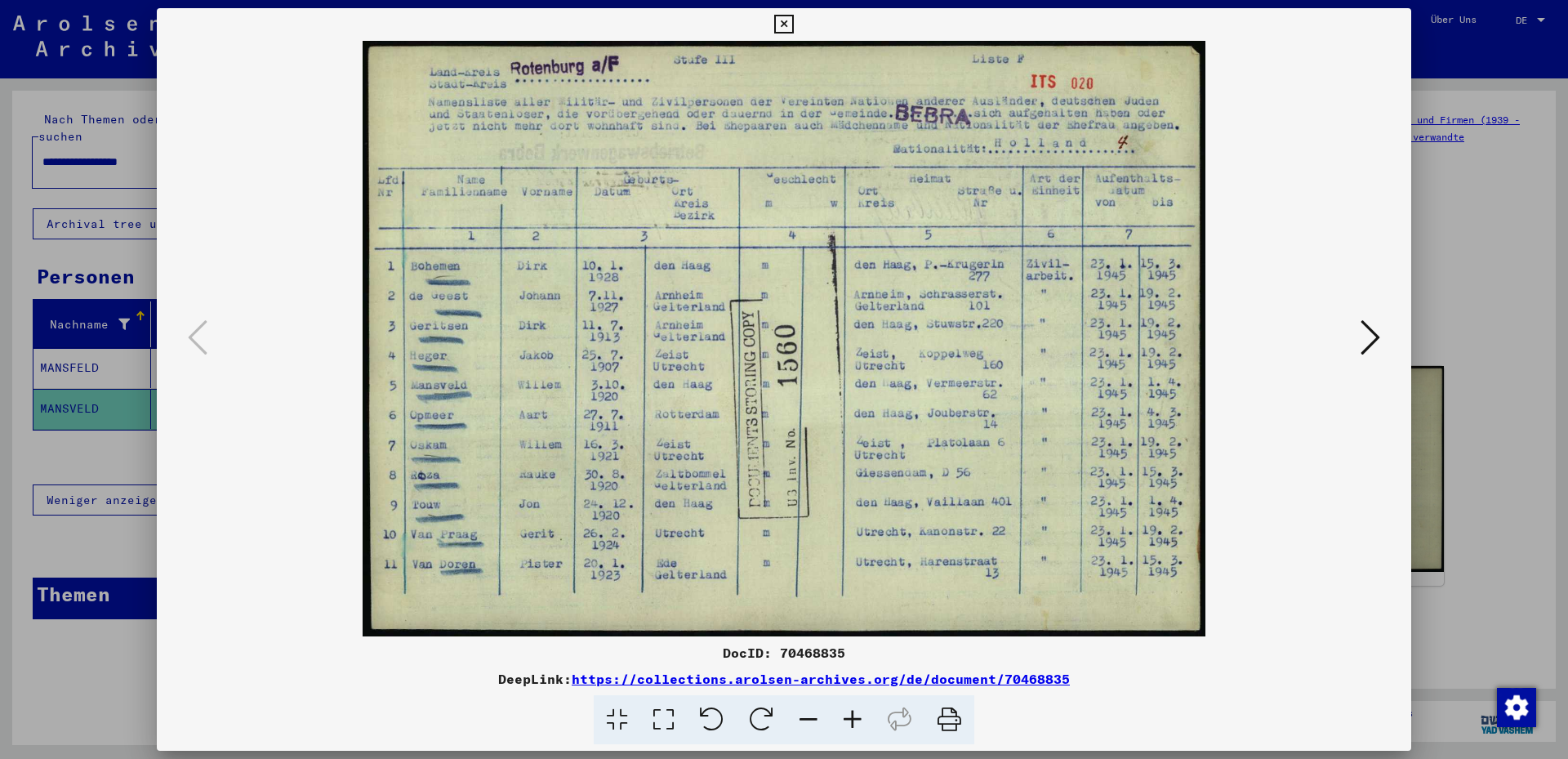 click at bounding box center (663, 720) 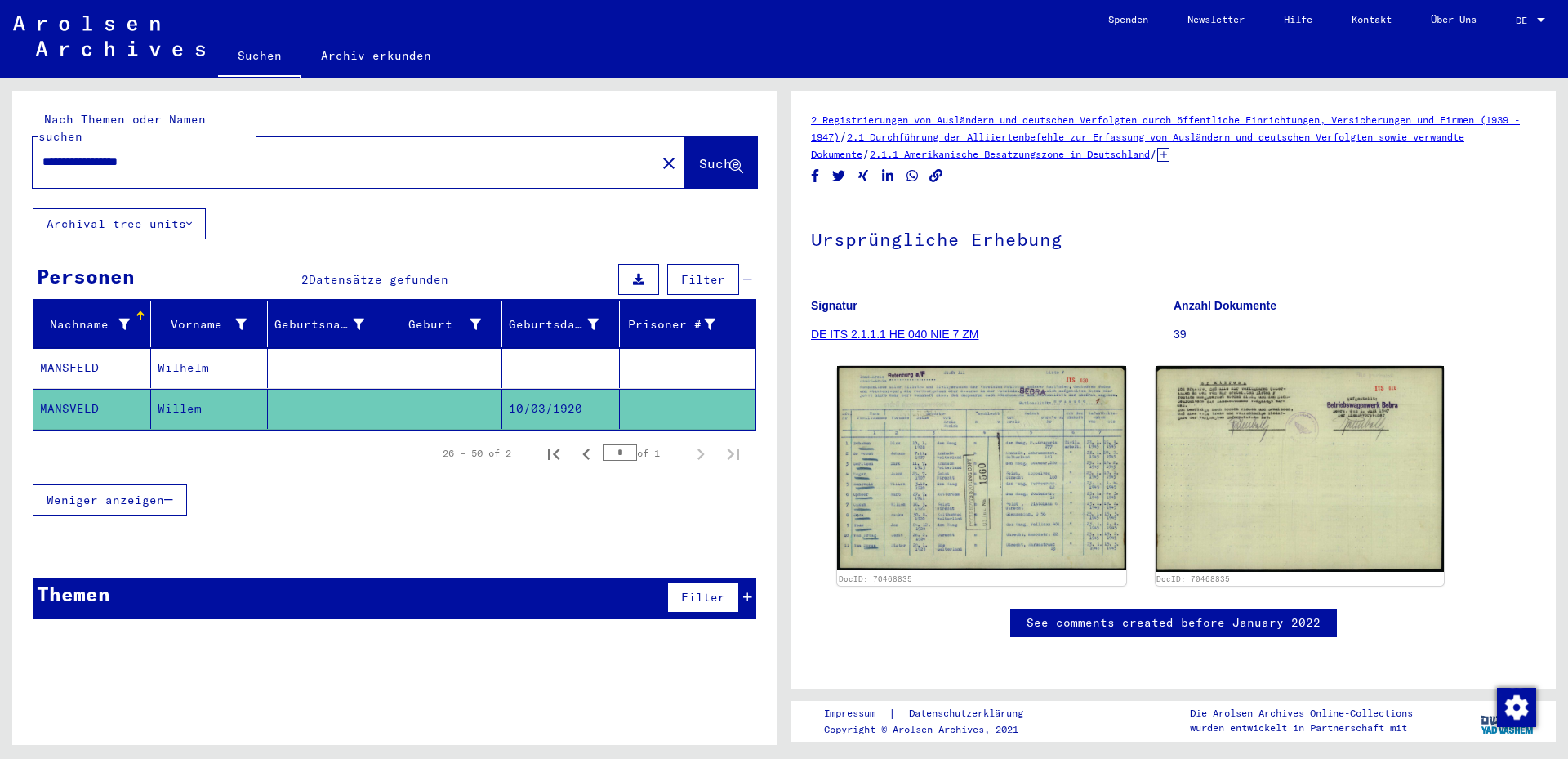 drag, startPoint x: 192, startPoint y: 144, endPoint x: 20, endPoint y: 151, distance: 172.14238 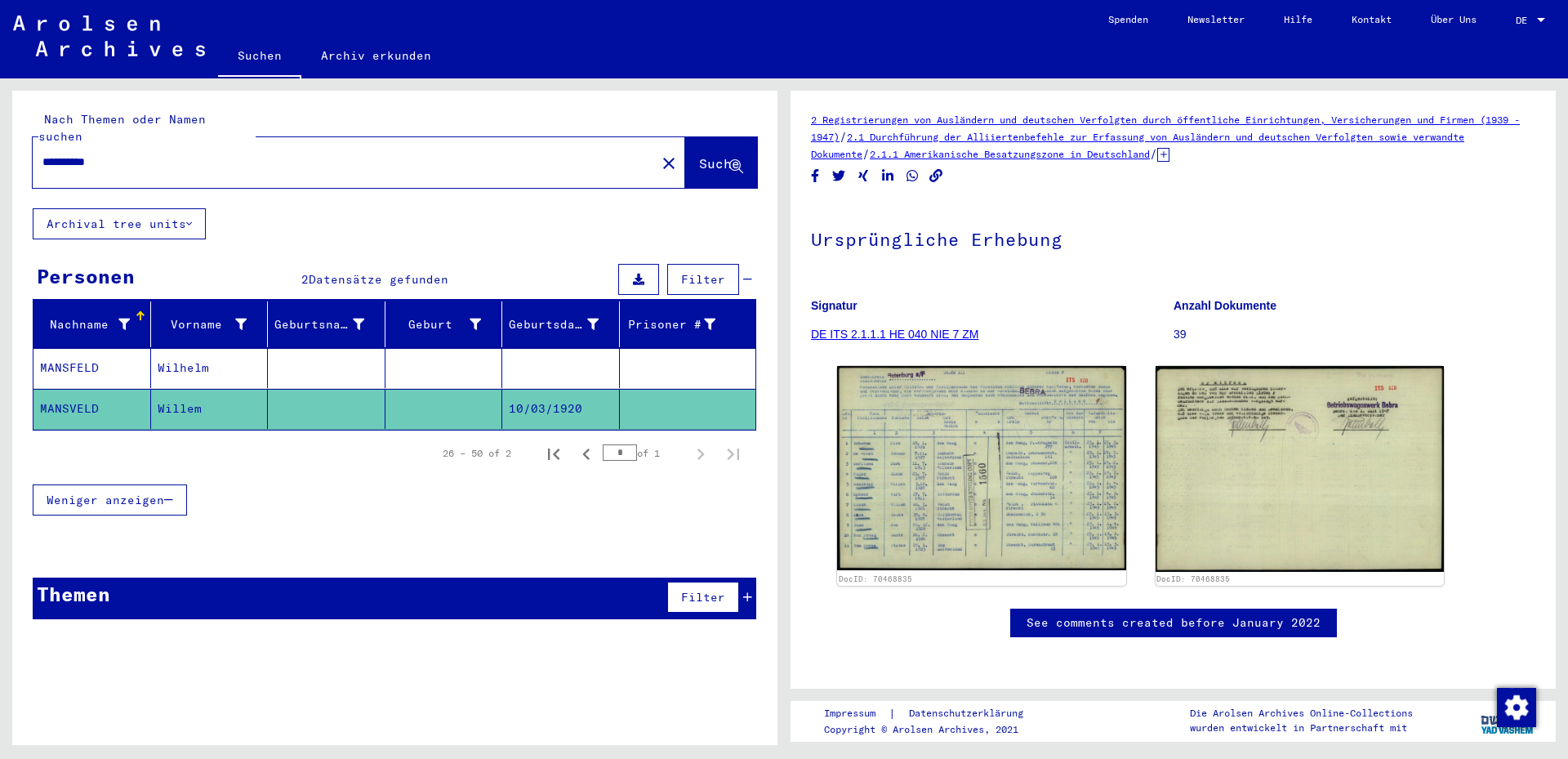 type on "**********" 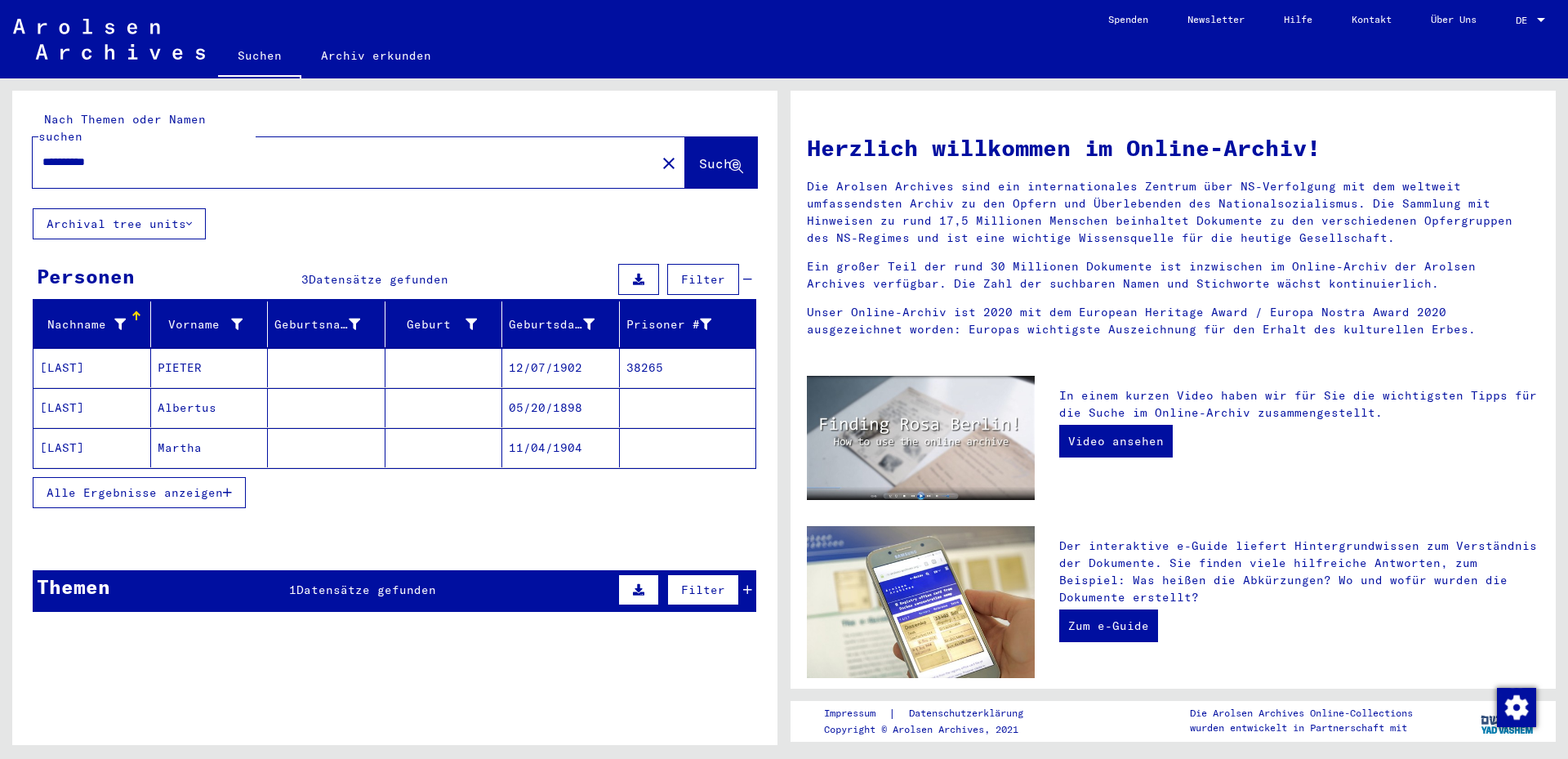 click on "[LAST]" at bounding box center [92, 408] 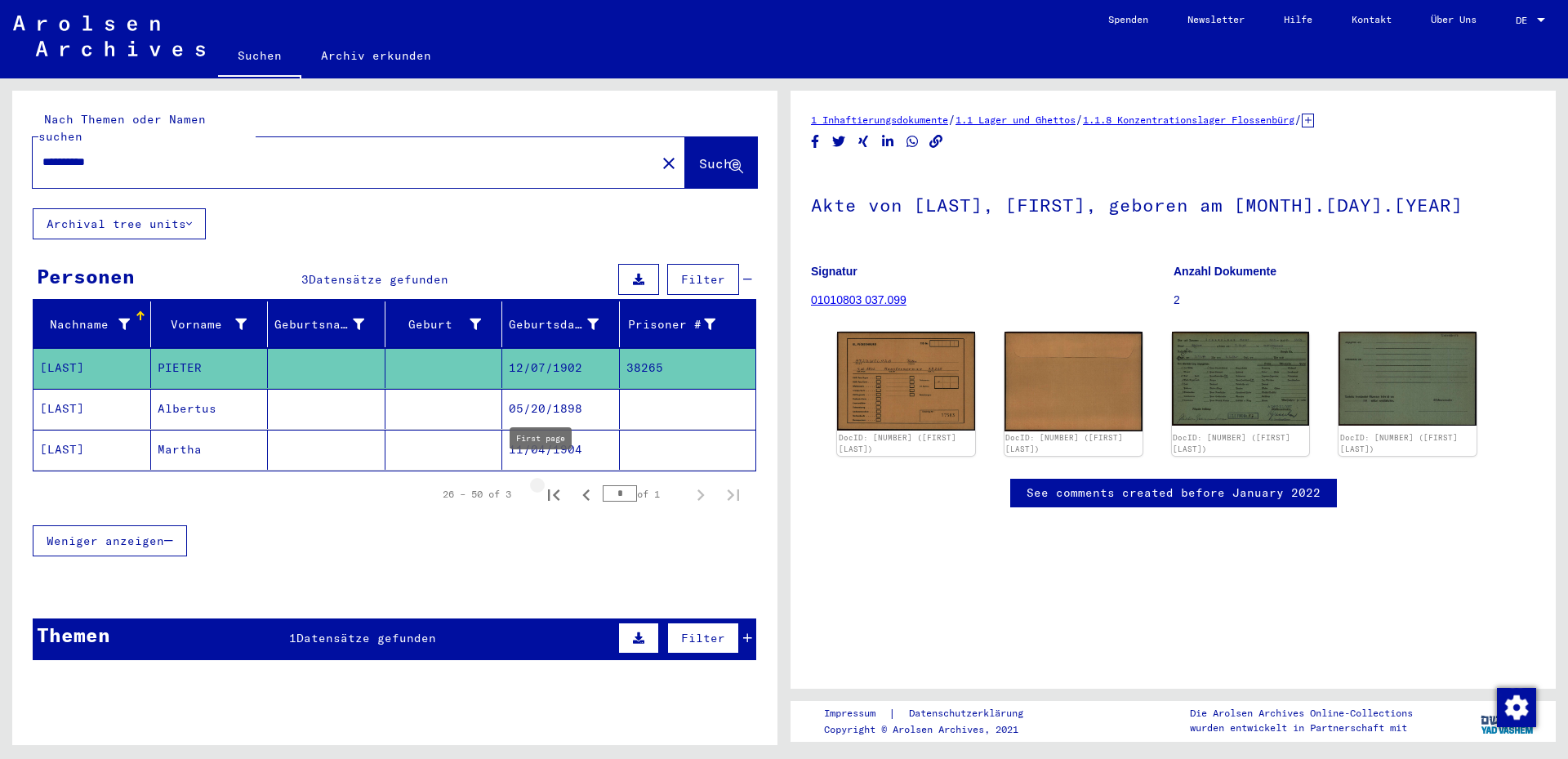 click 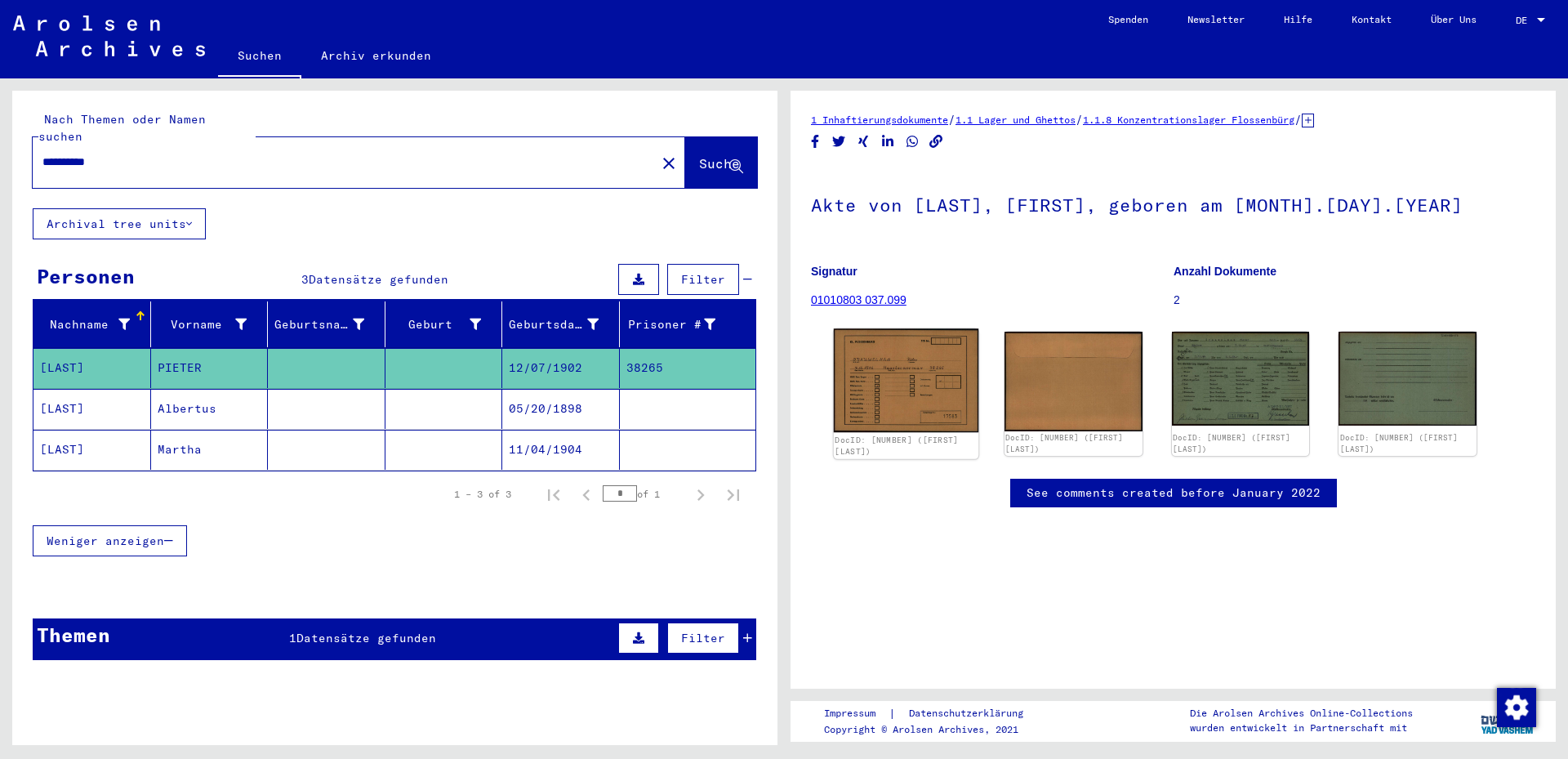 click 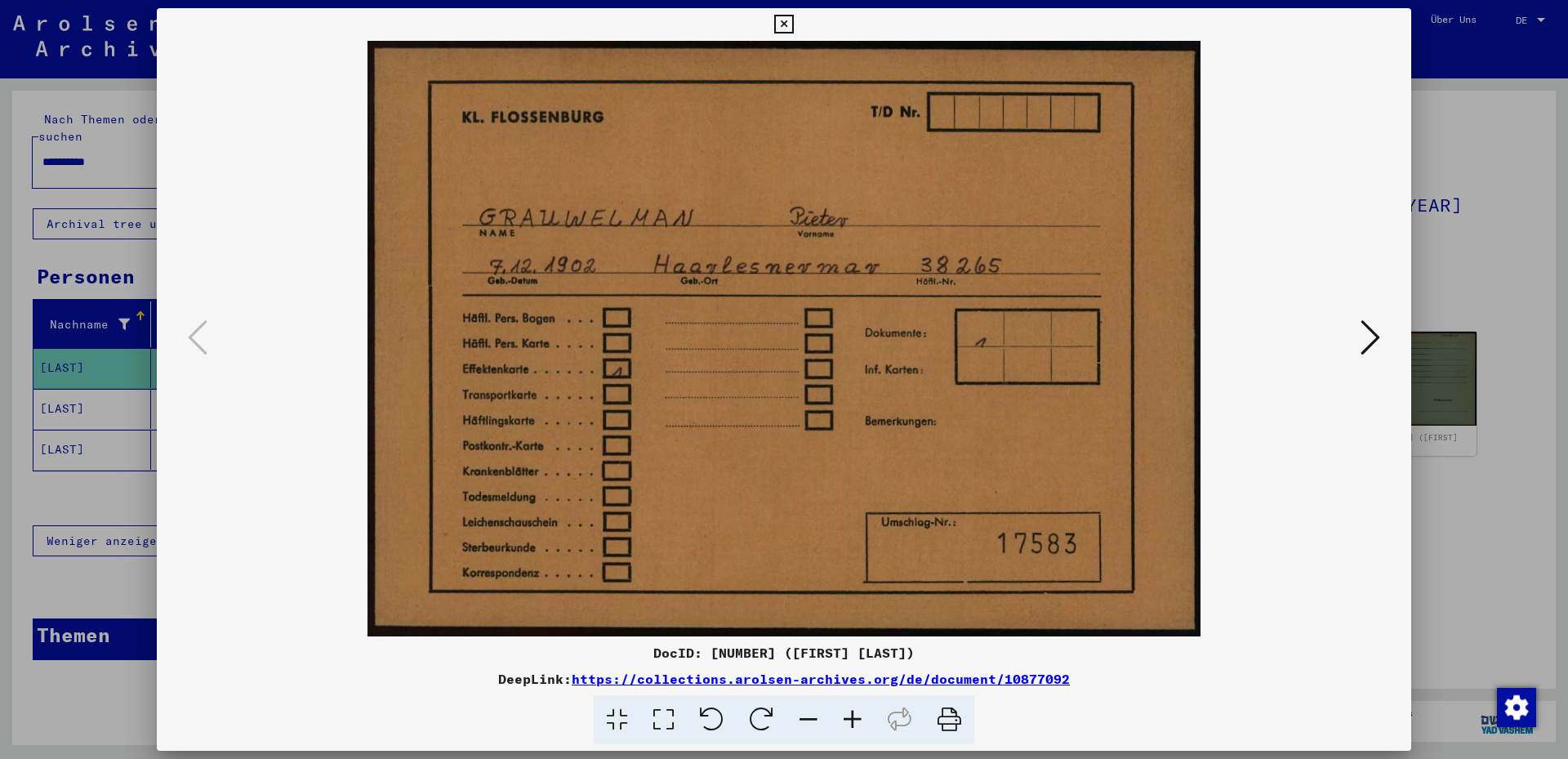 click at bounding box center (1370, 337) 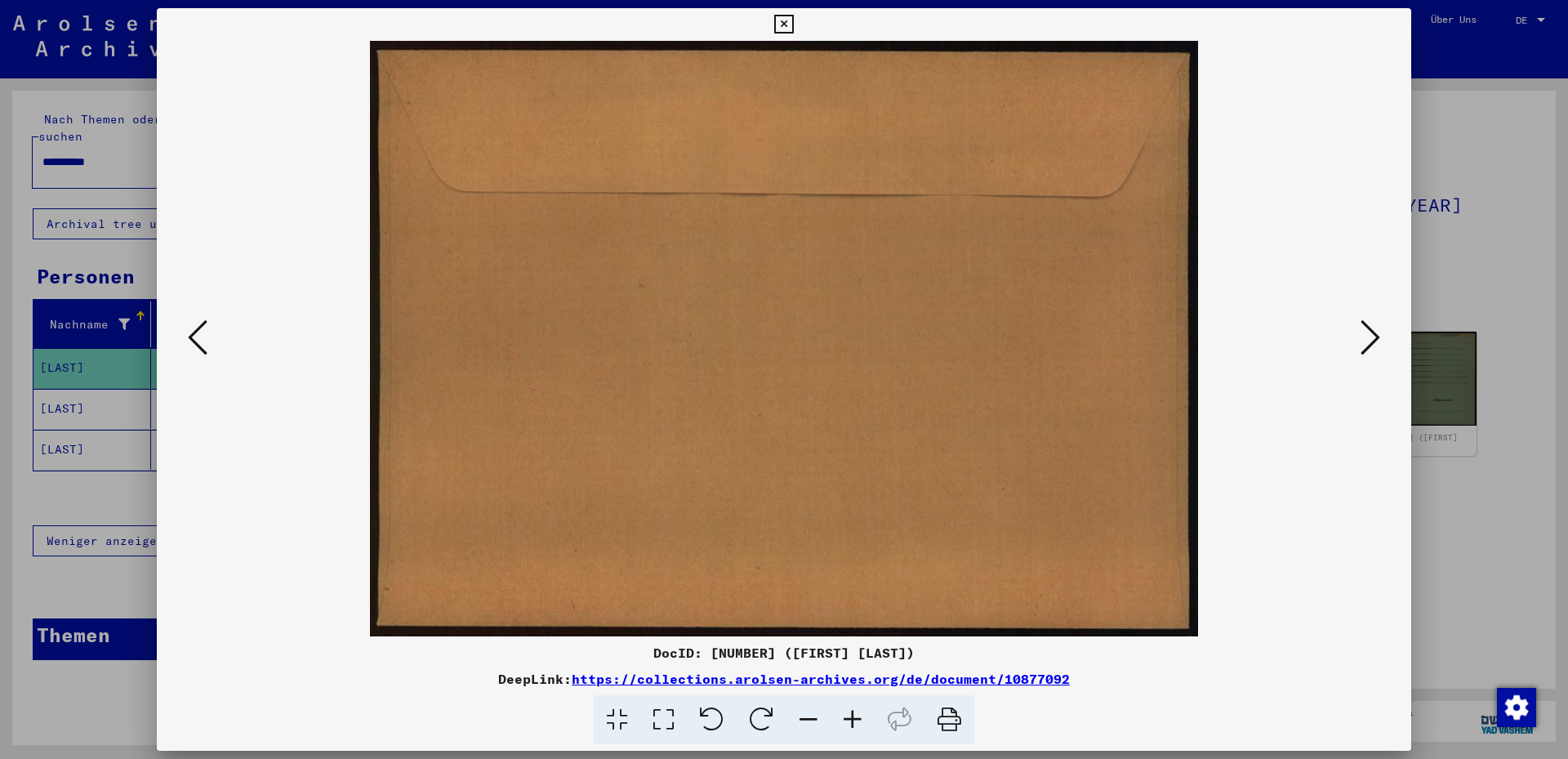 click at bounding box center (1370, 337) 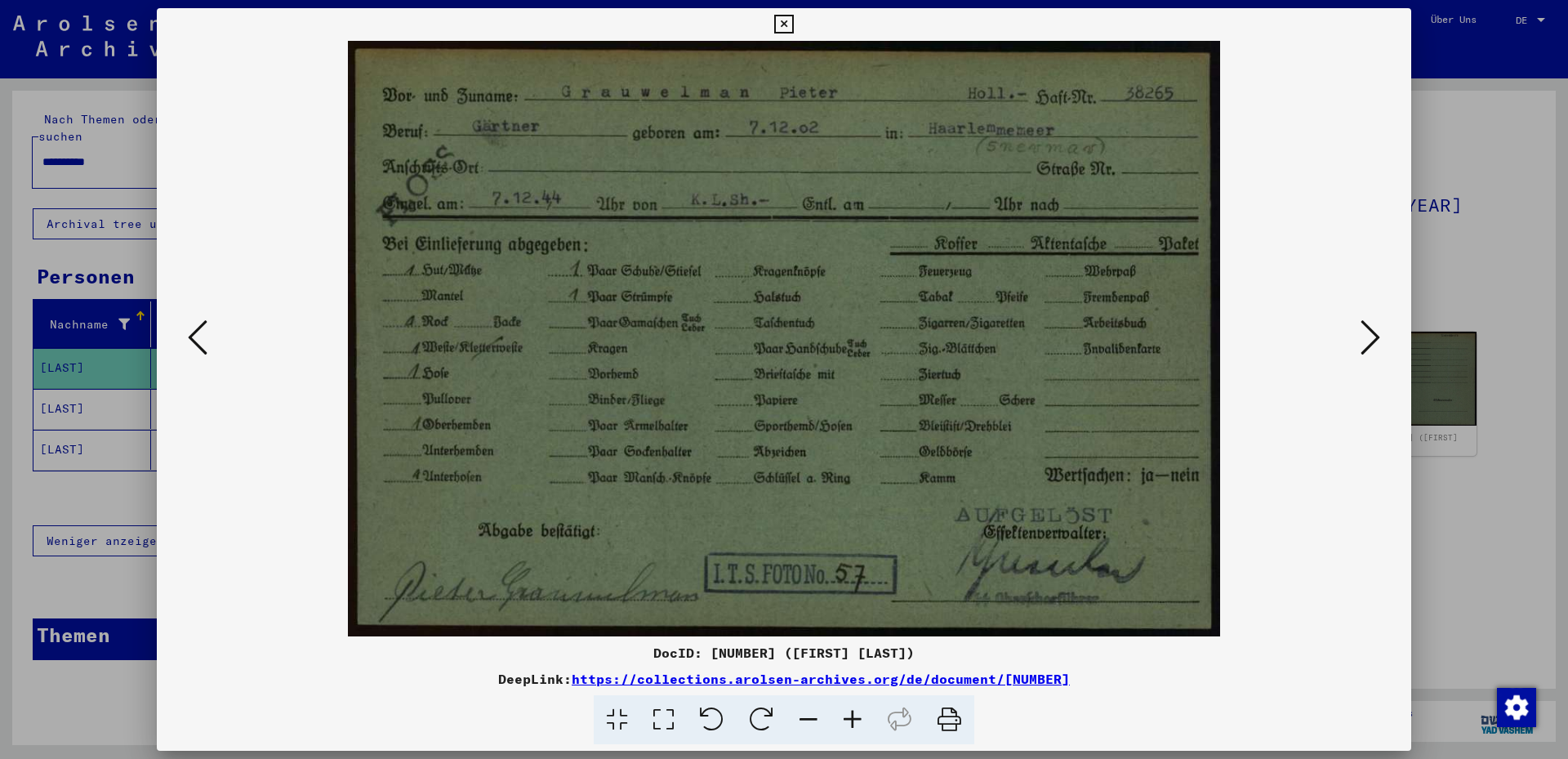 type 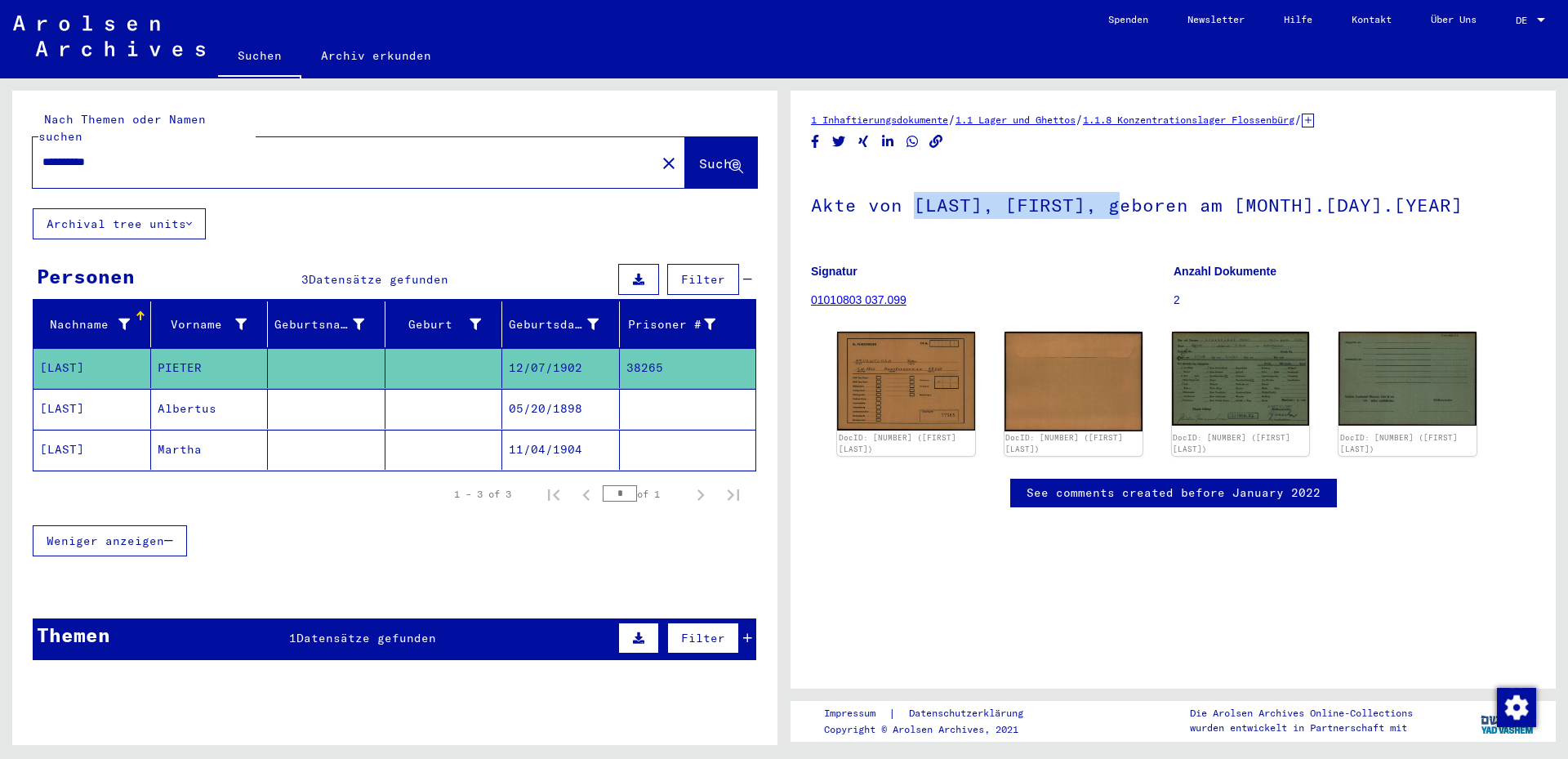 drag, startPoint x: 913, startPoint y: 202, endPoint x: 1110, endPoint y: 202, distance: 197 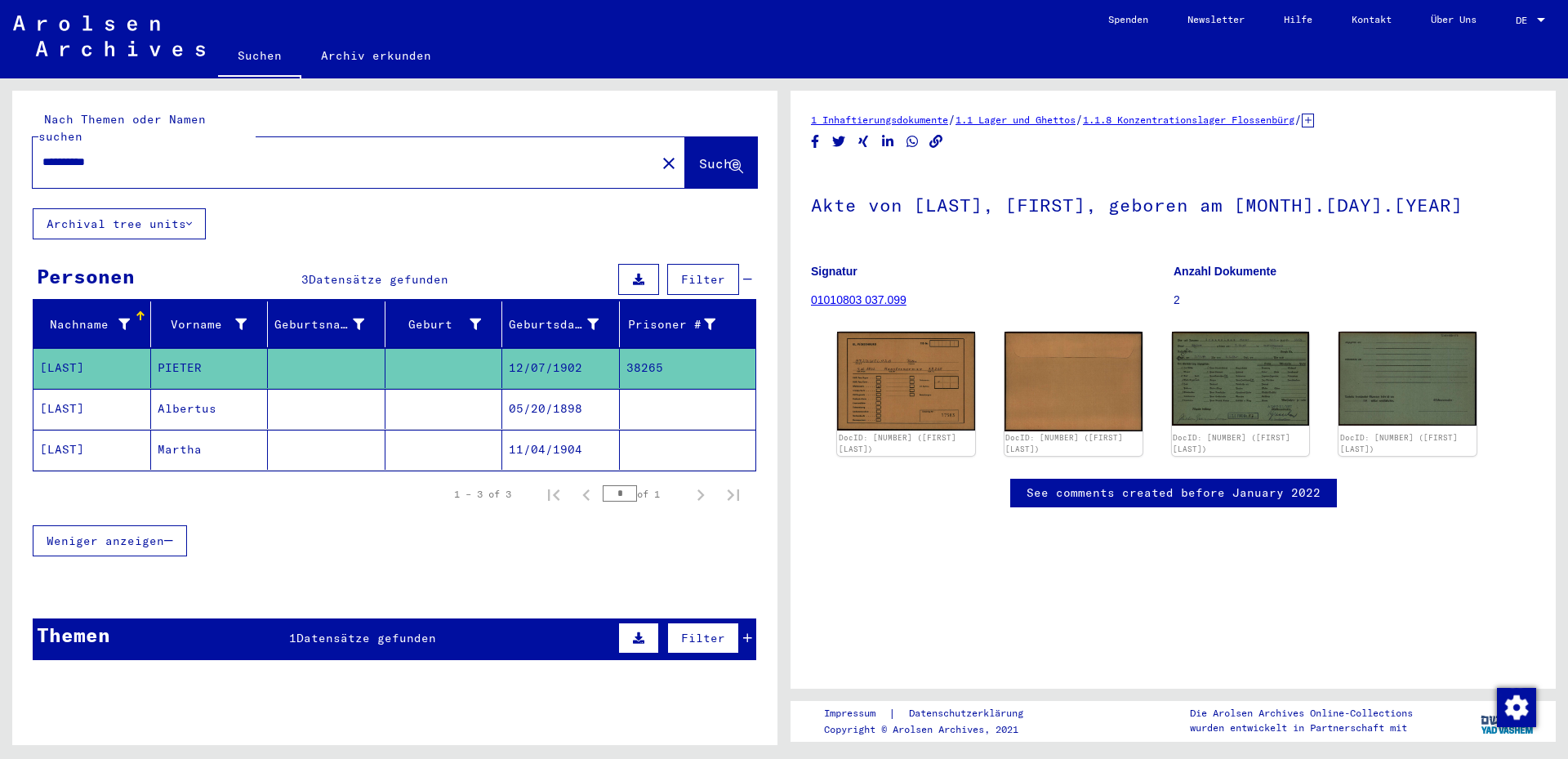drag, startPoint x: 140, startPoint y: 148, endPoint x: 37, endPoint y: 155, distance: 103.2376 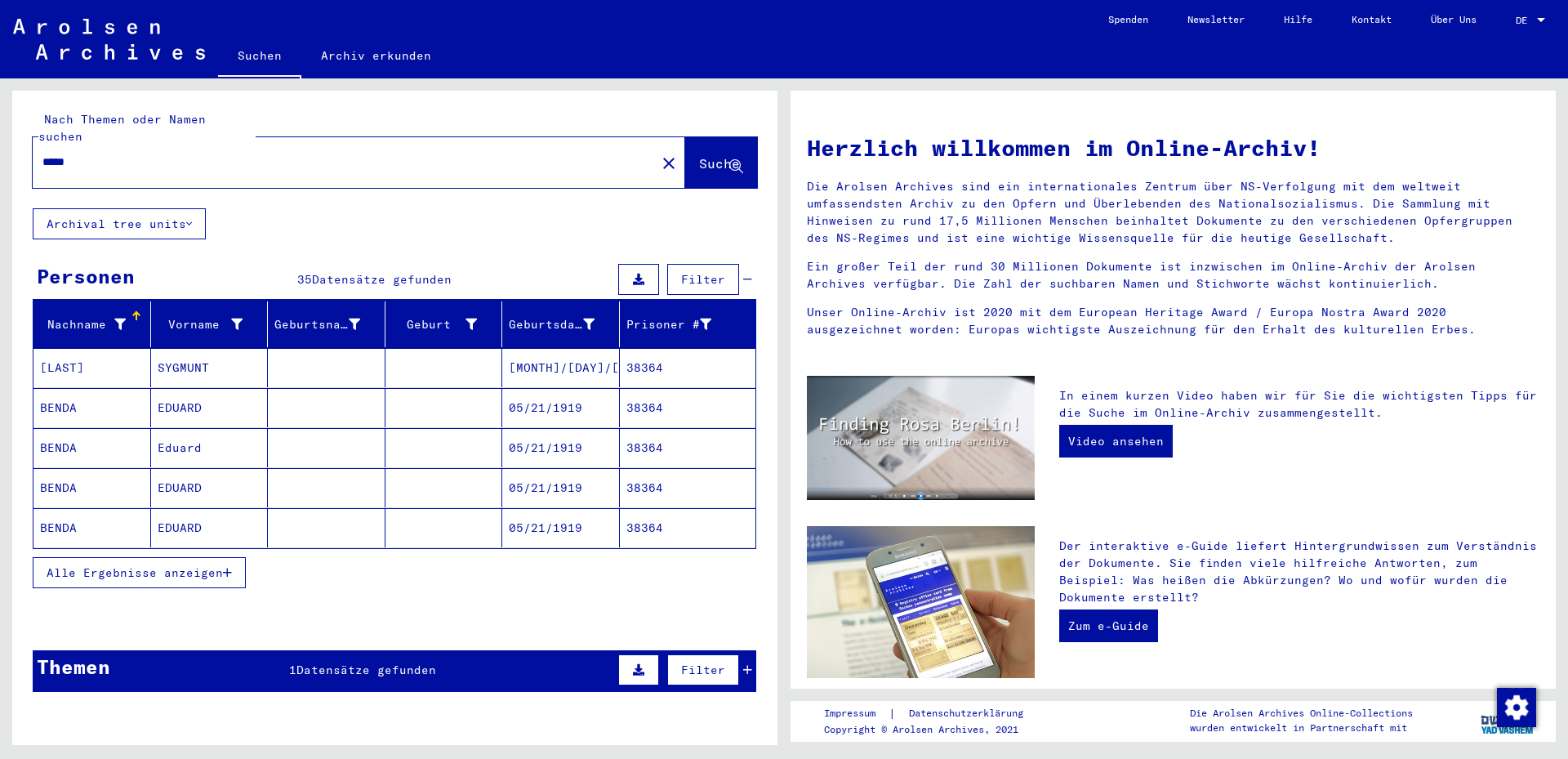 click on "BENDA" at bounding box center [92, 488] 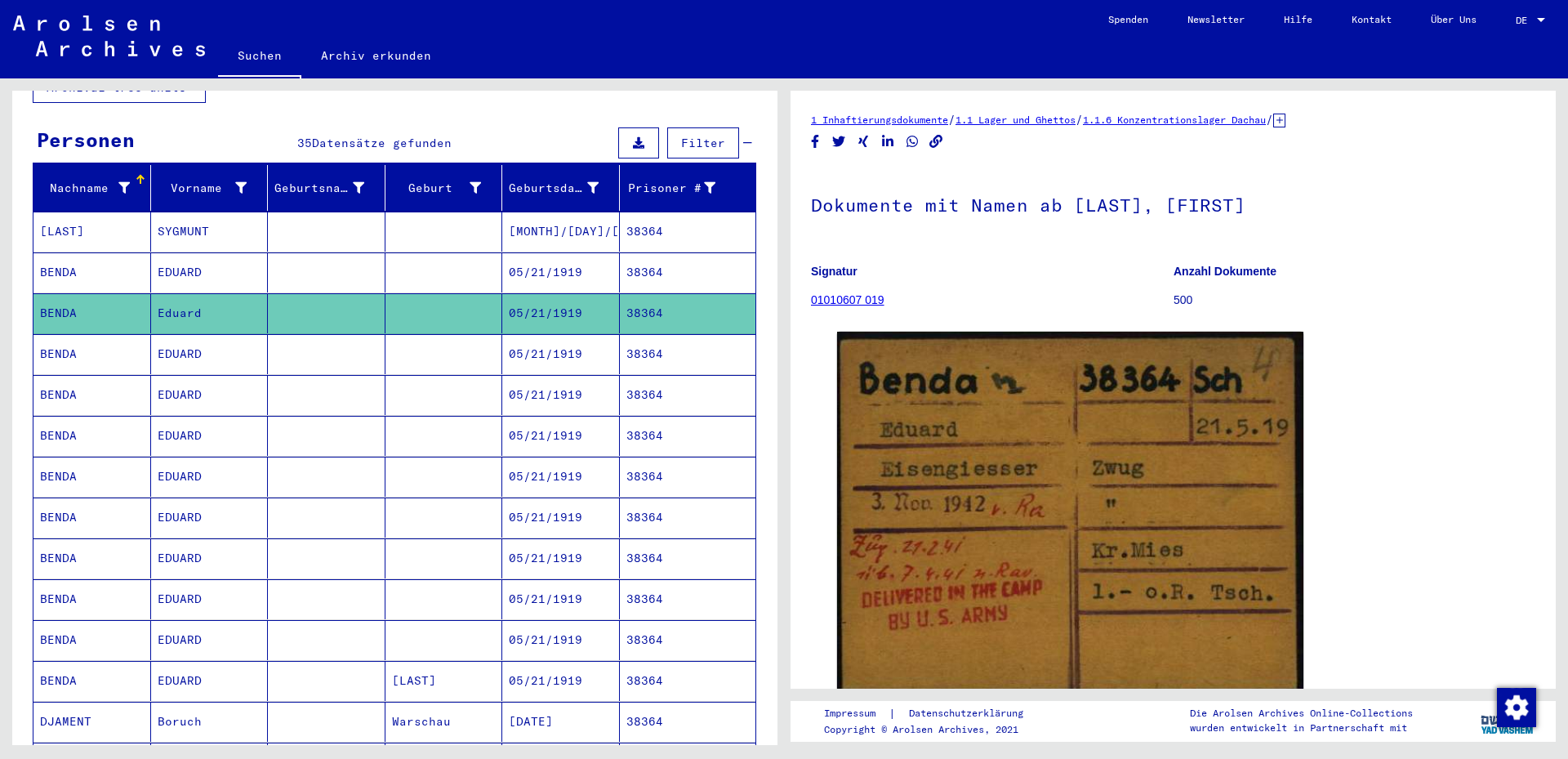 scroll, scrollTop: 0, scrollLeft: 0, axis: both 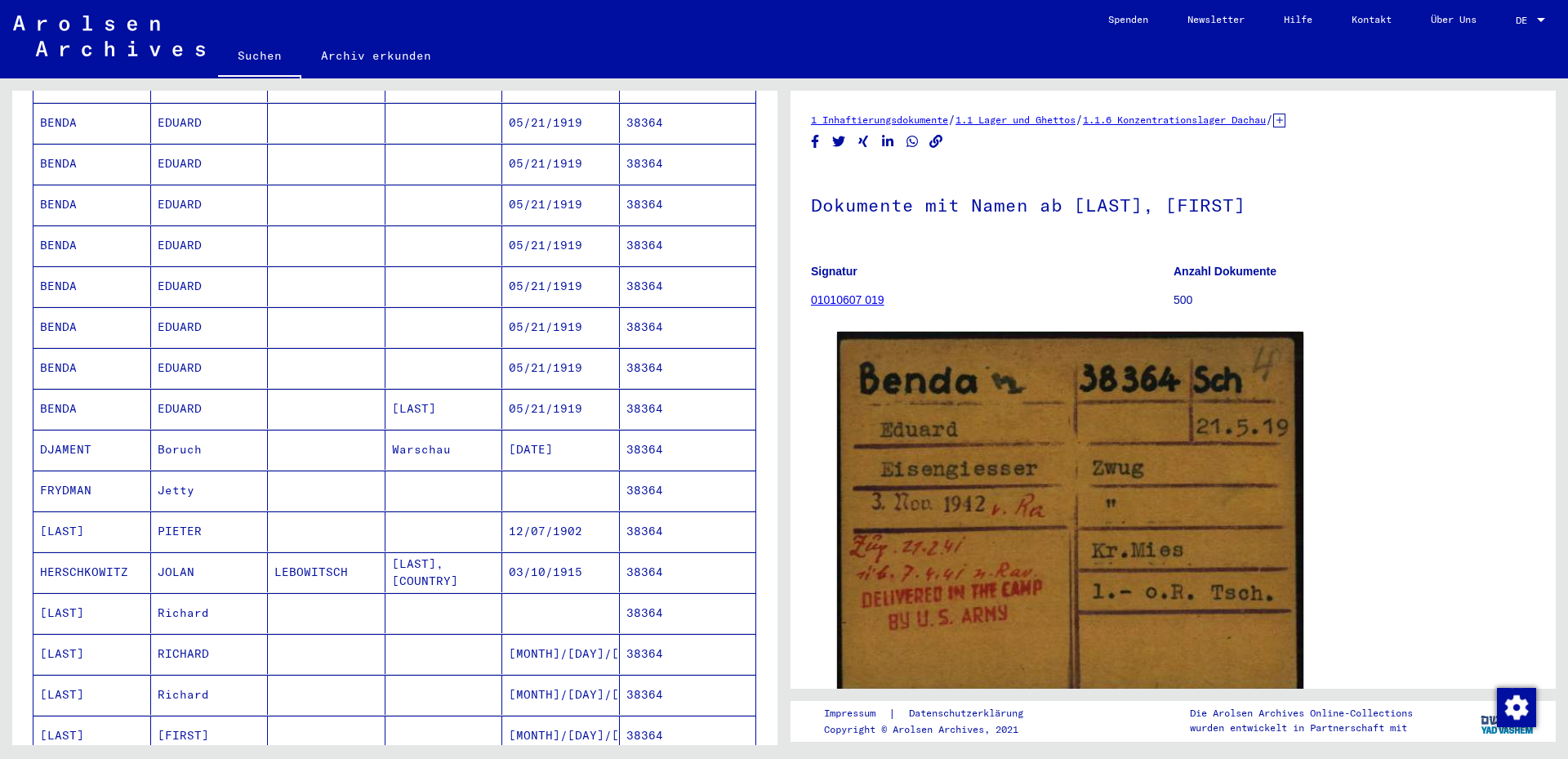 click on "[LAST]" at bounding box center [92, 572] 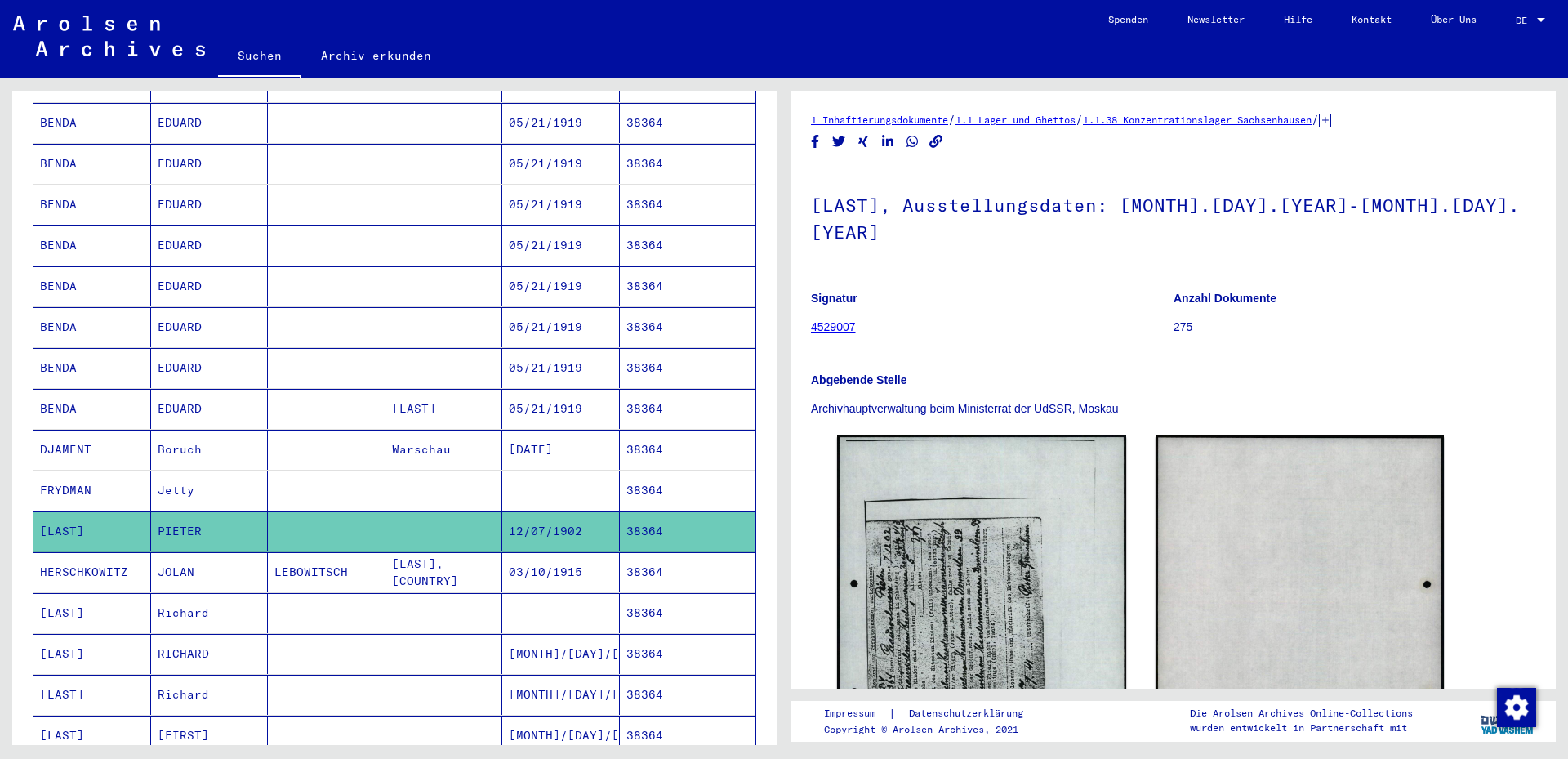 scroll, scrollTop: 0, scrollLeft: 0, axis: both 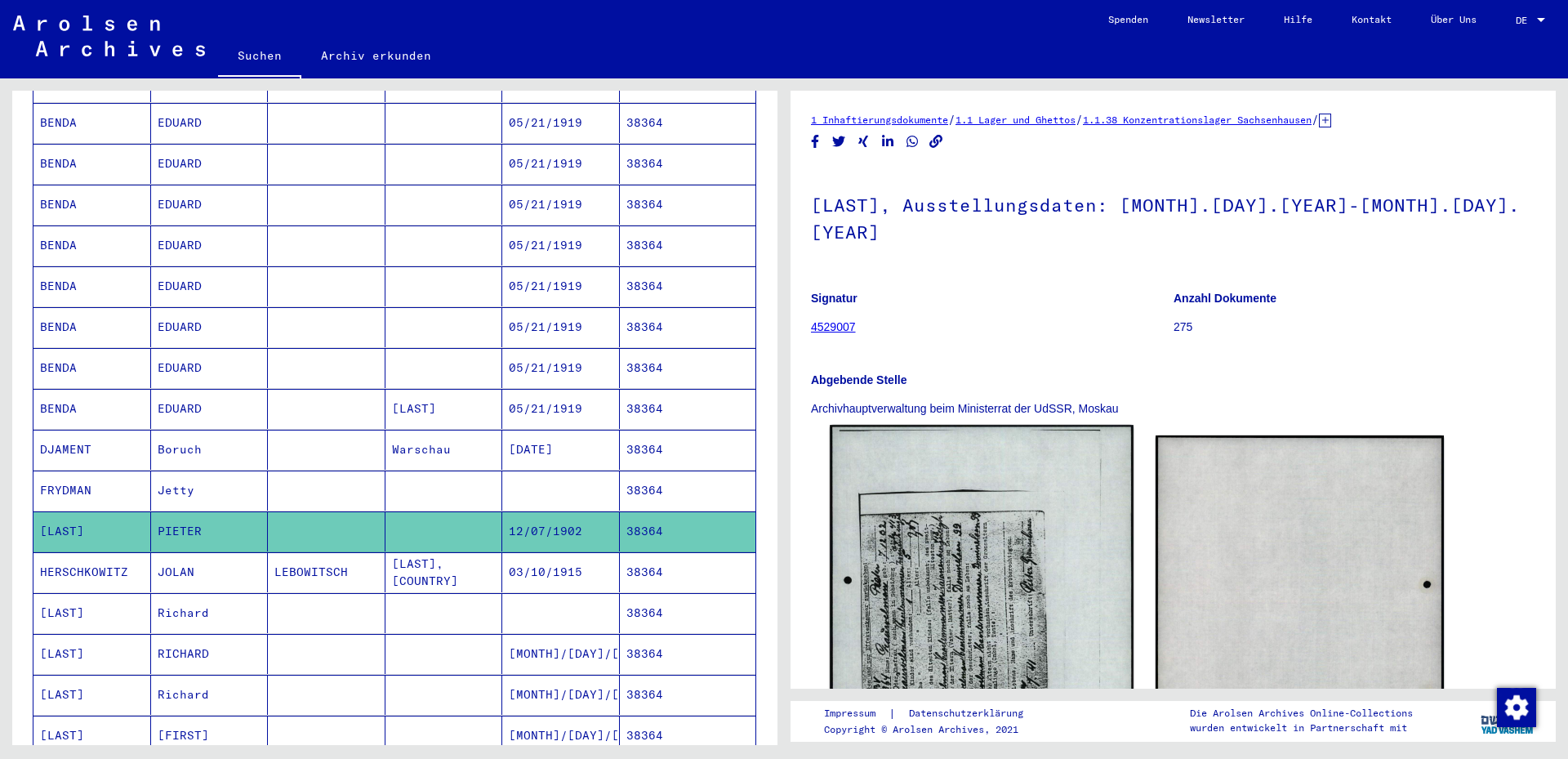 click 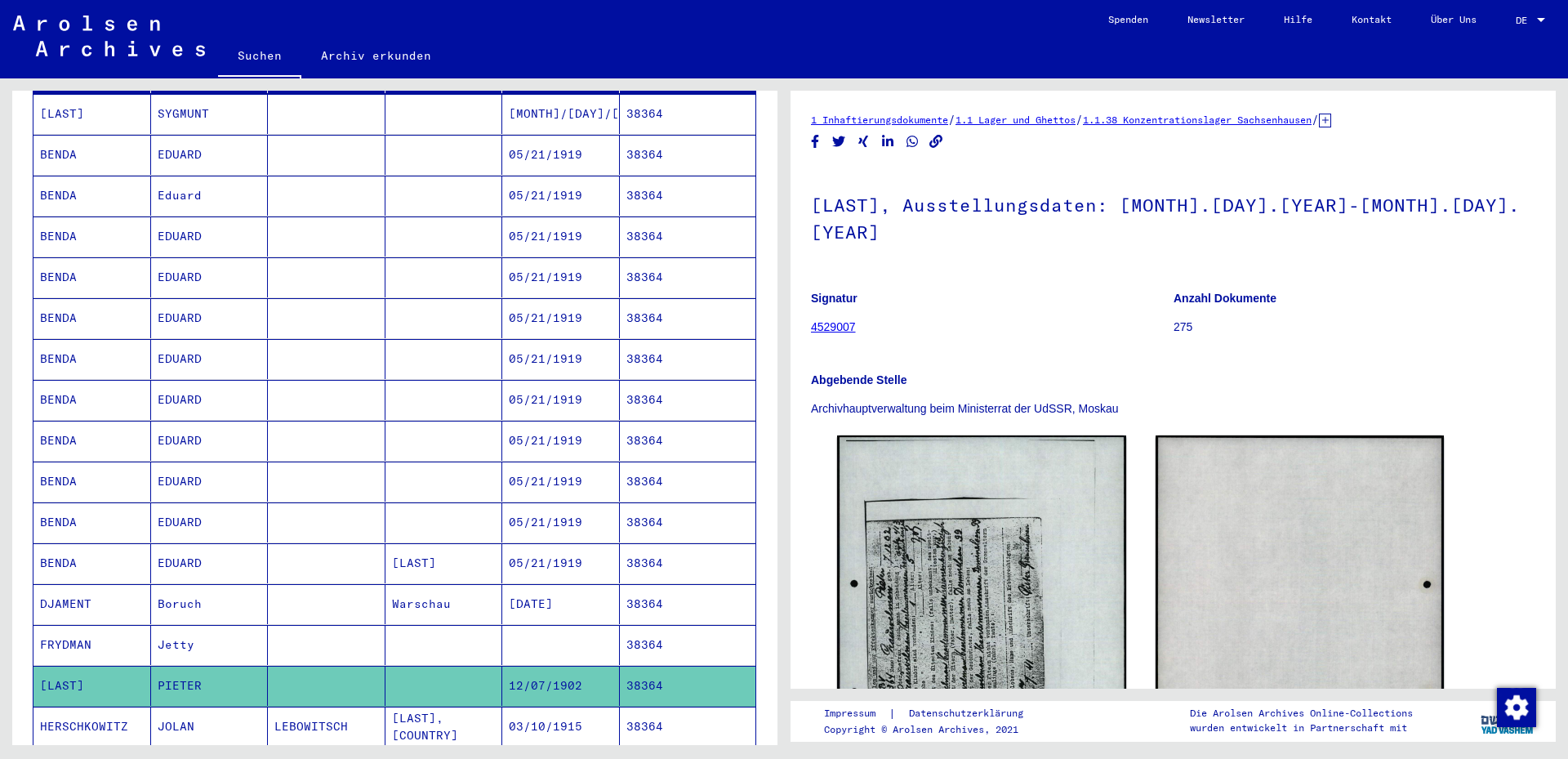 scroll, scrollTop: 0, scrollLeft: 0, axis: both 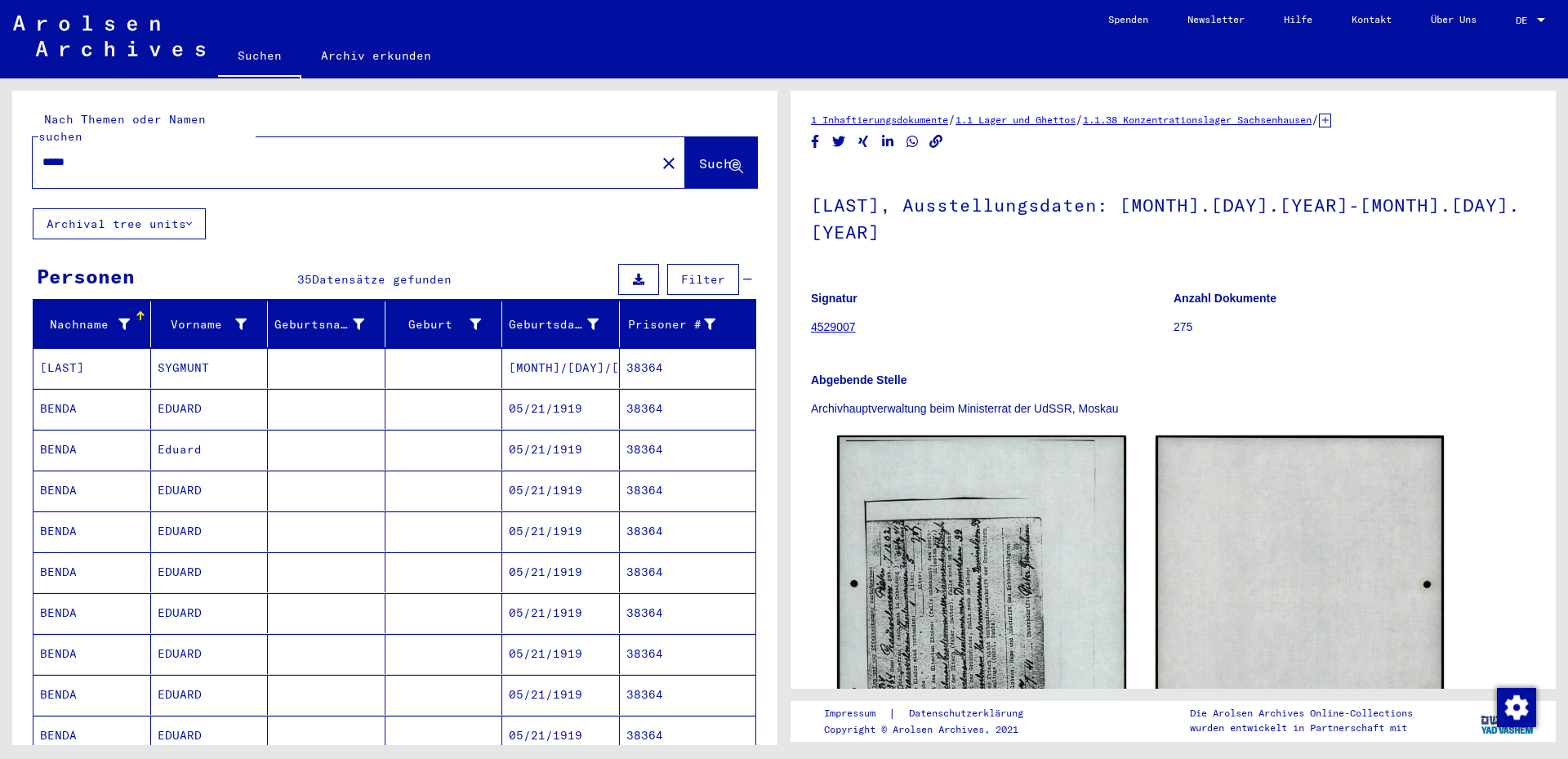 click on "*****" at bounding box center (344, 162) 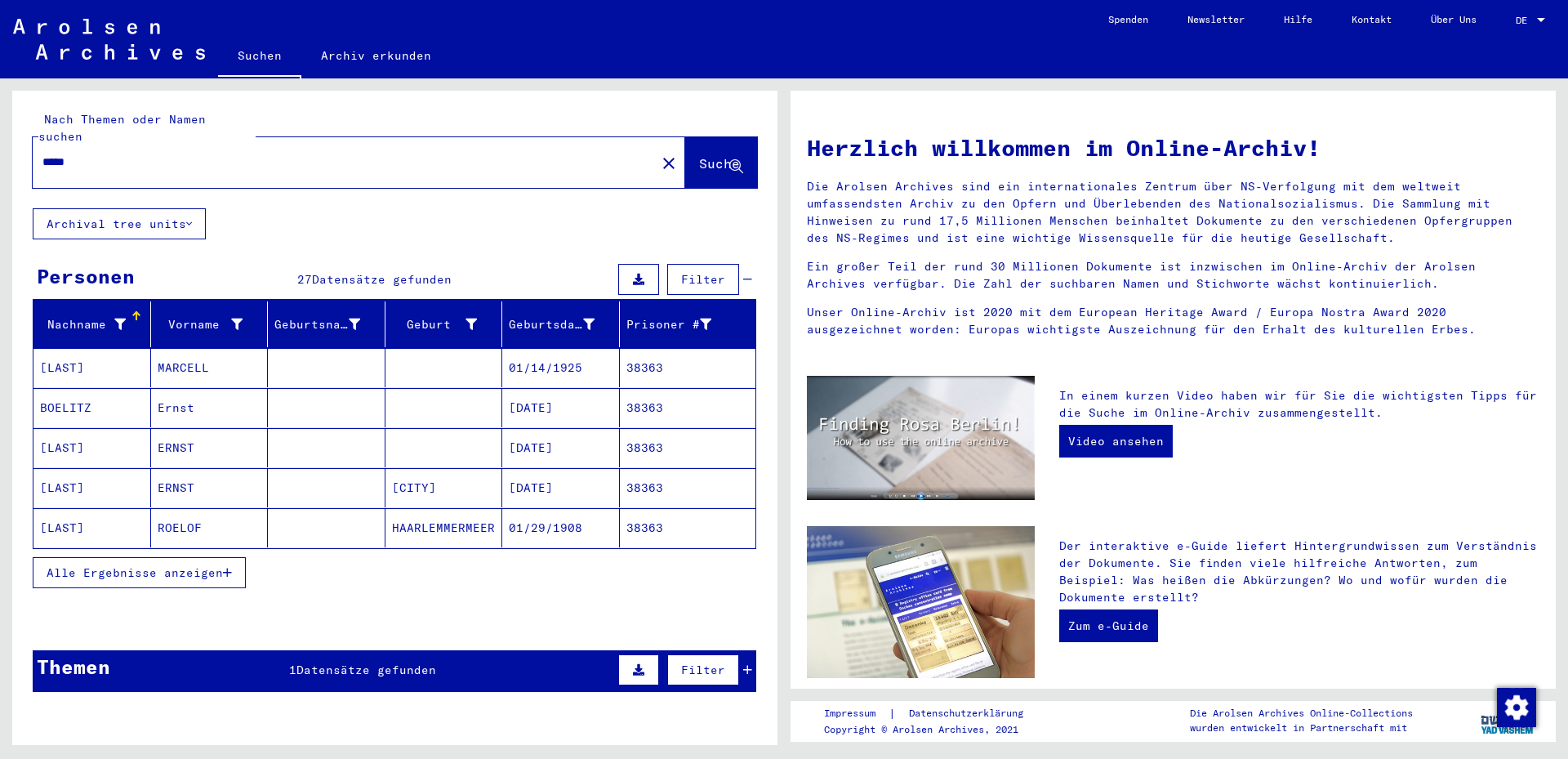 click on "[LAST]" at bounding box center (92, 488) 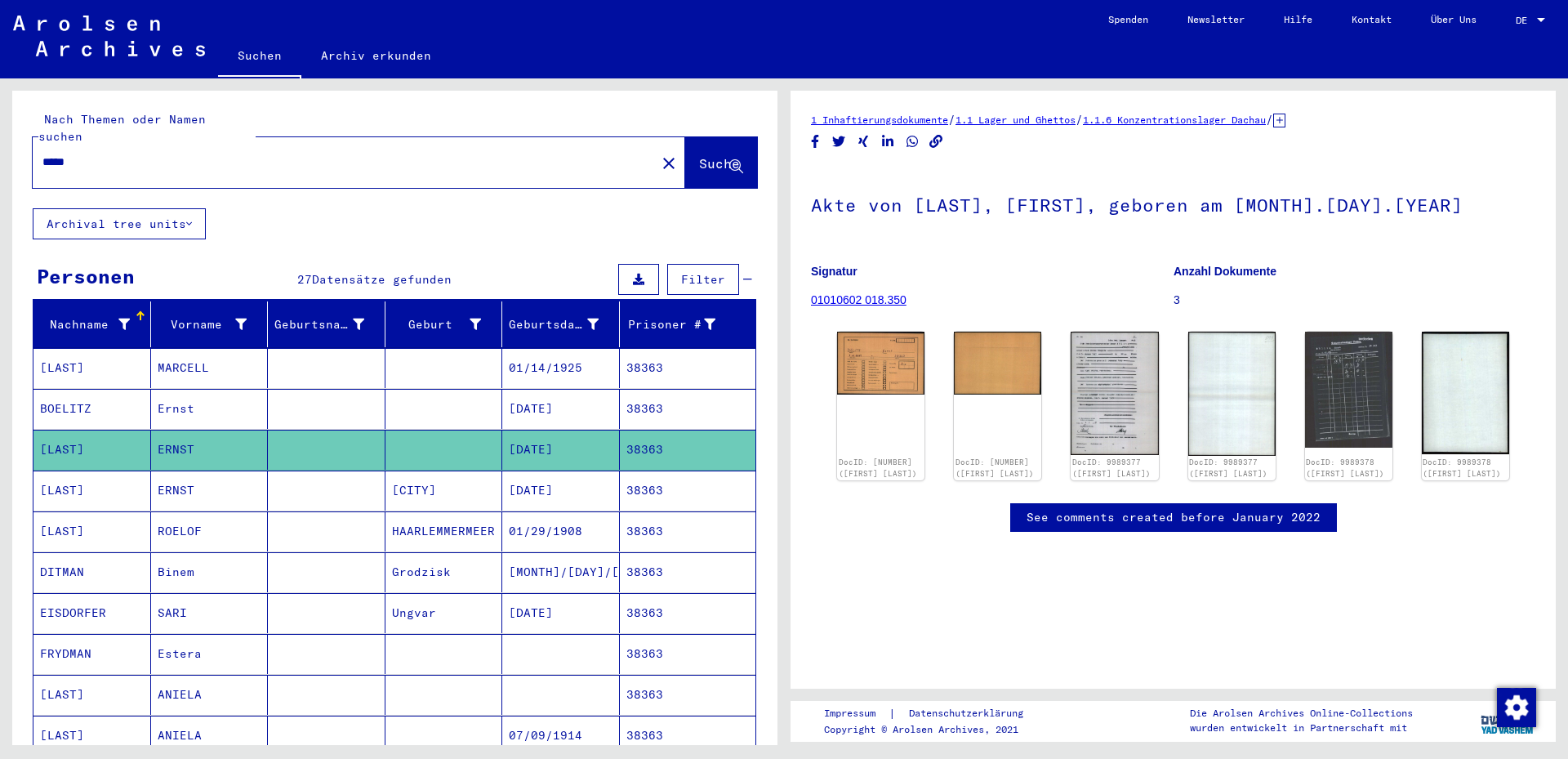 scroll, scrollTop: 0, scrollLeft: 0, axis: both 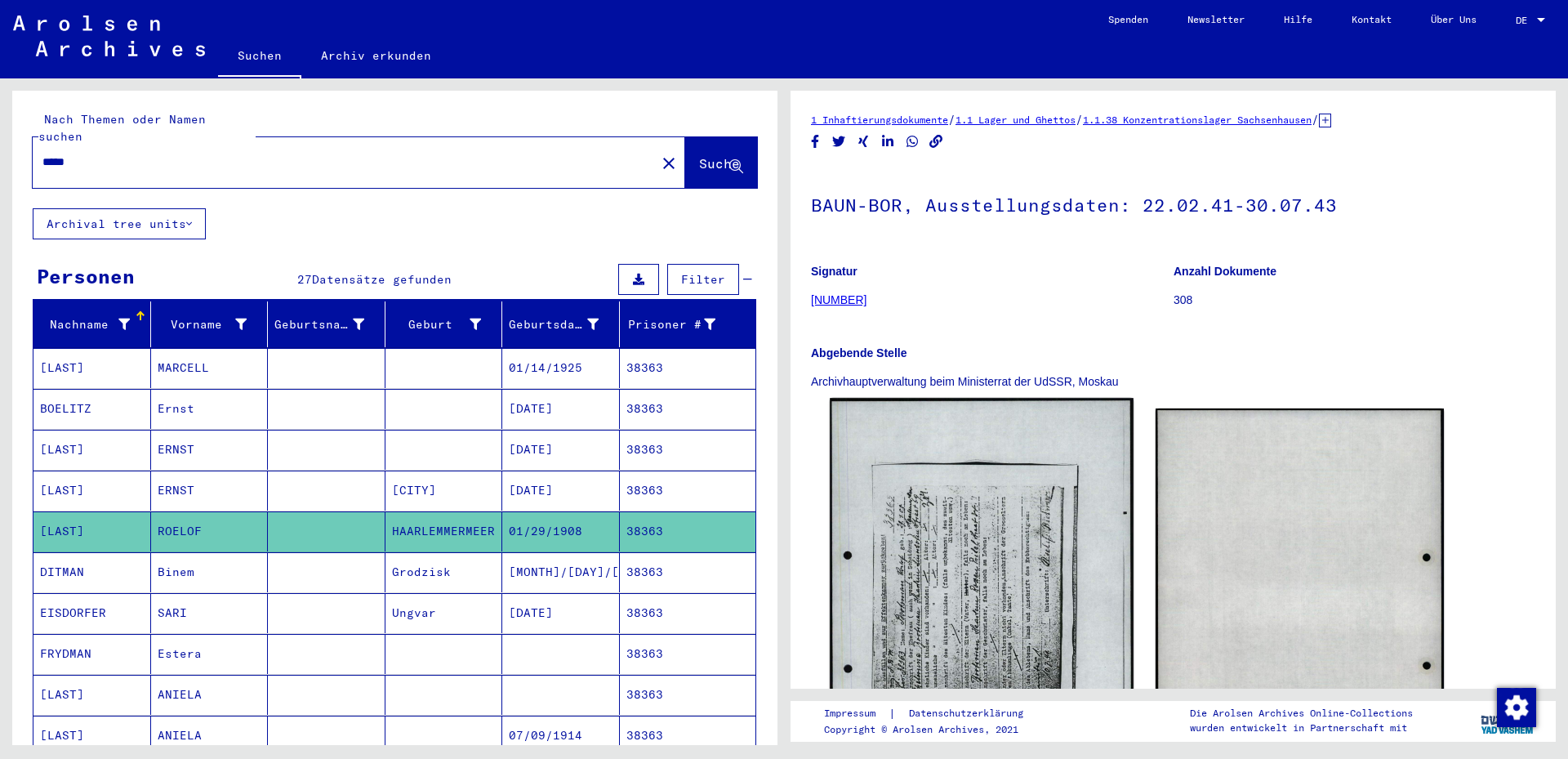 click 